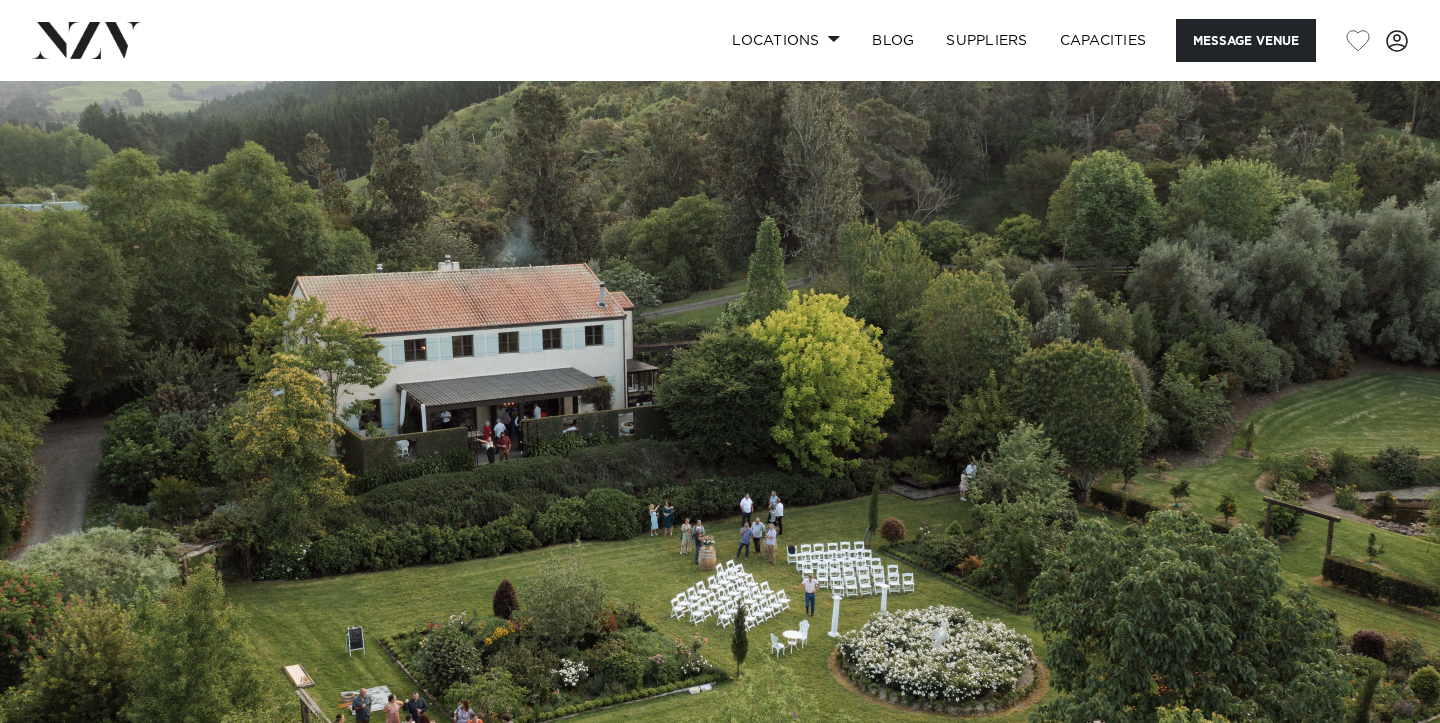 scroll, scrollTop: 0, scrollLeft: 0, axis: both 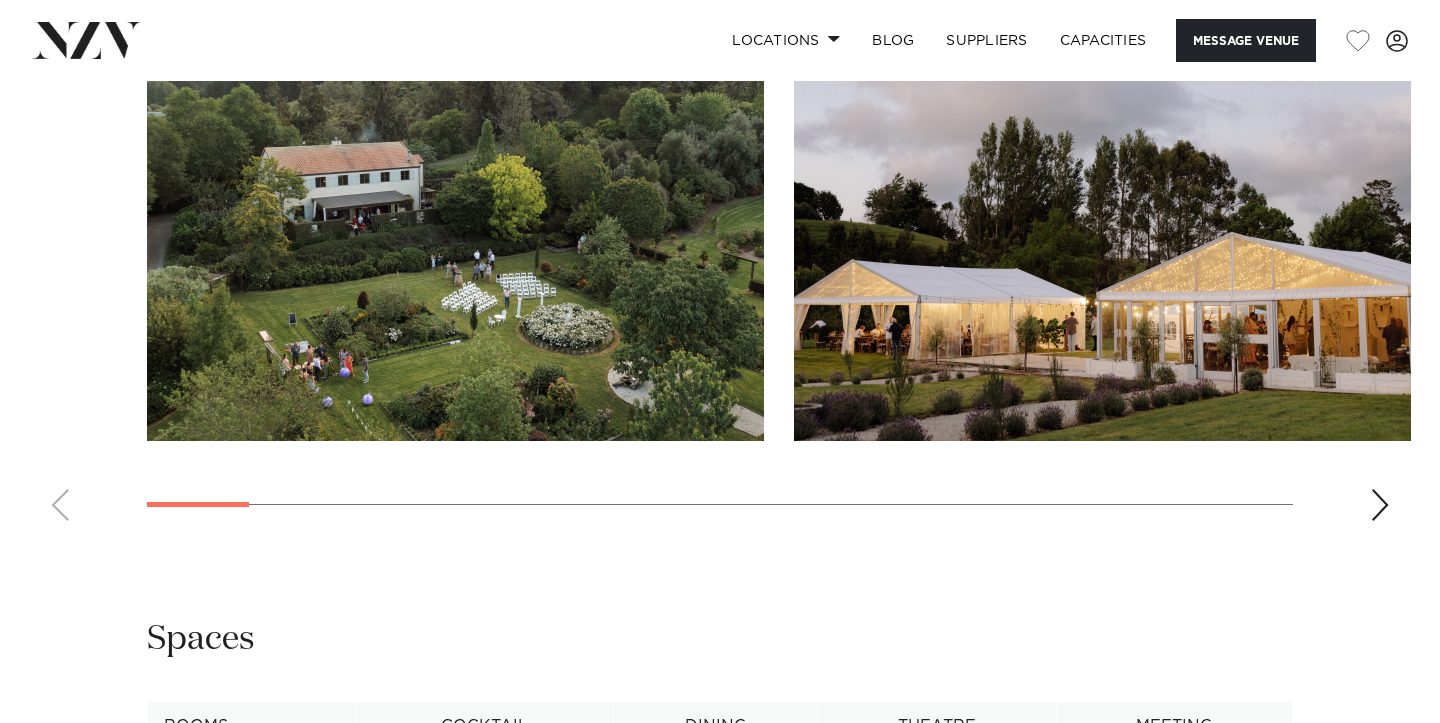 click at bounding box center [1380, 505] 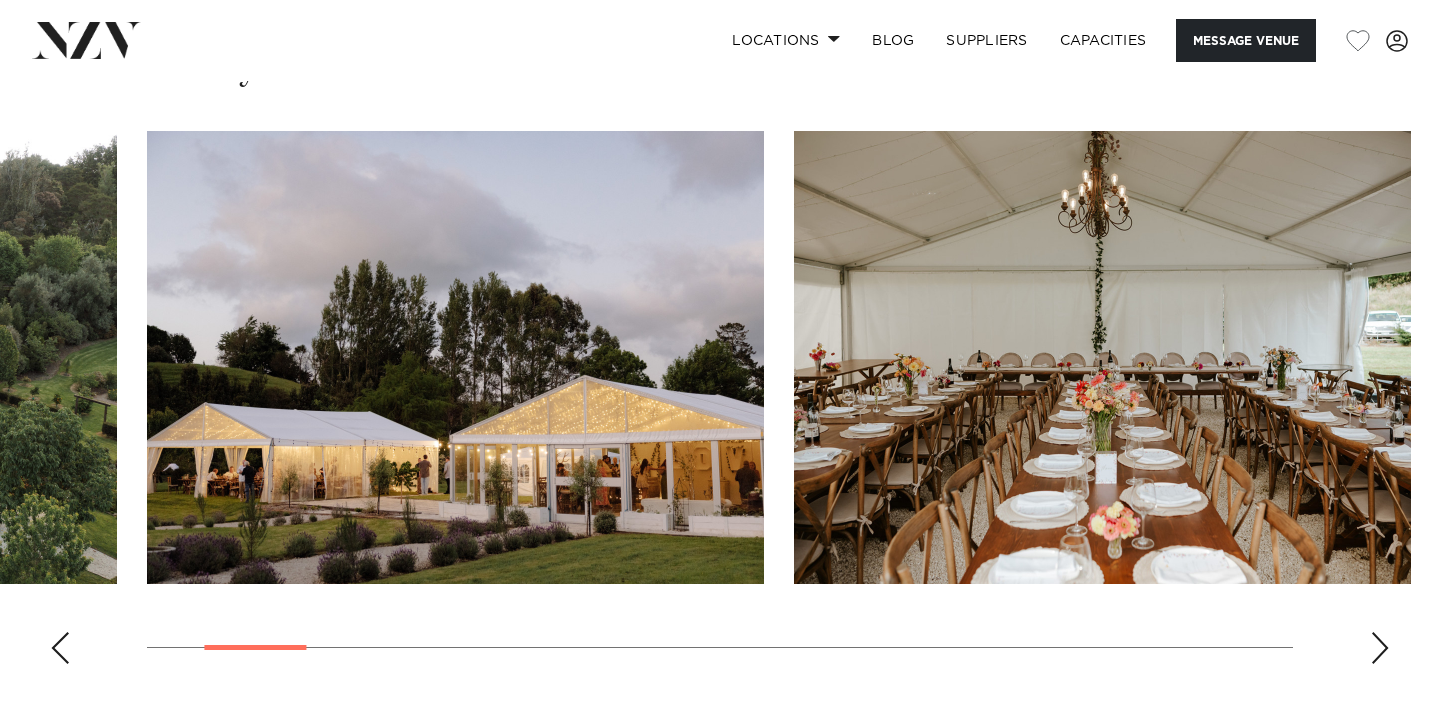 scroll, scrollTop: 1770, scrollLeft: 0, axis: vertical 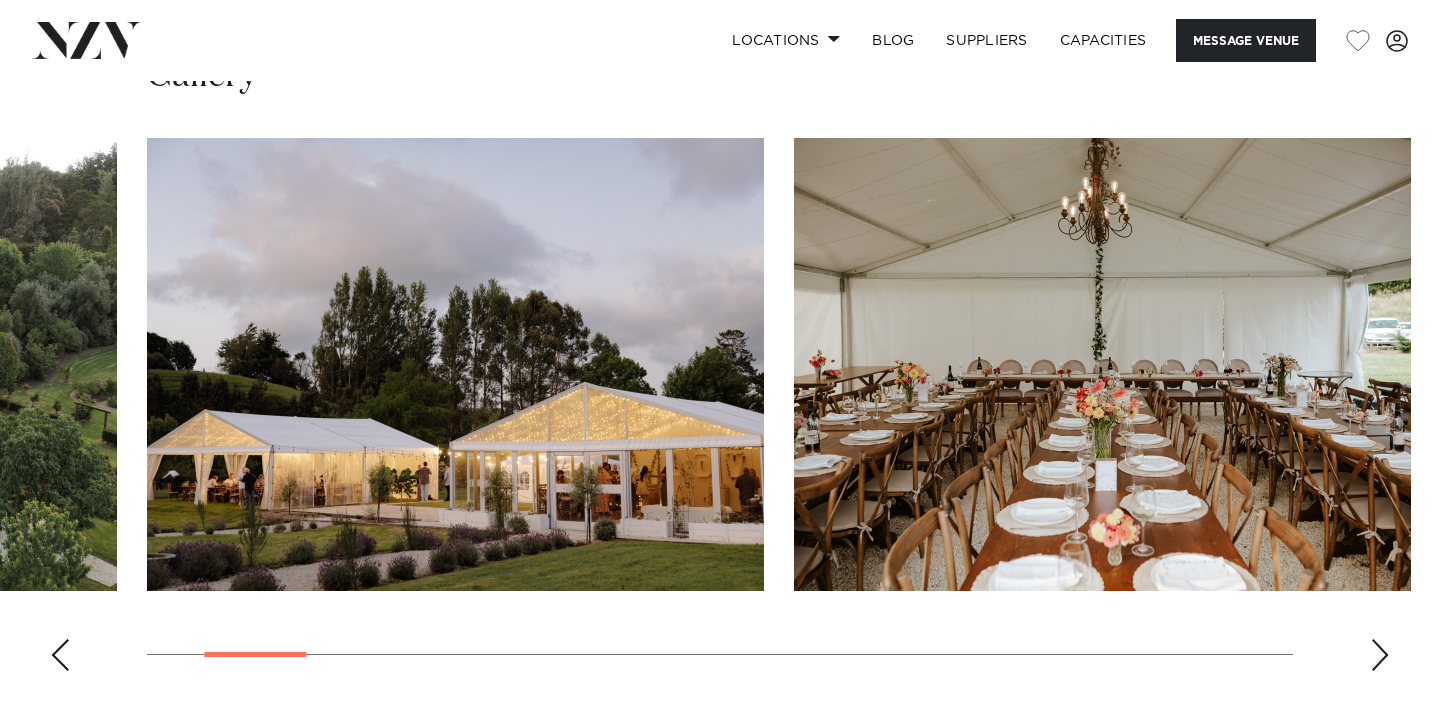 click at bounding box center [1380, 655] 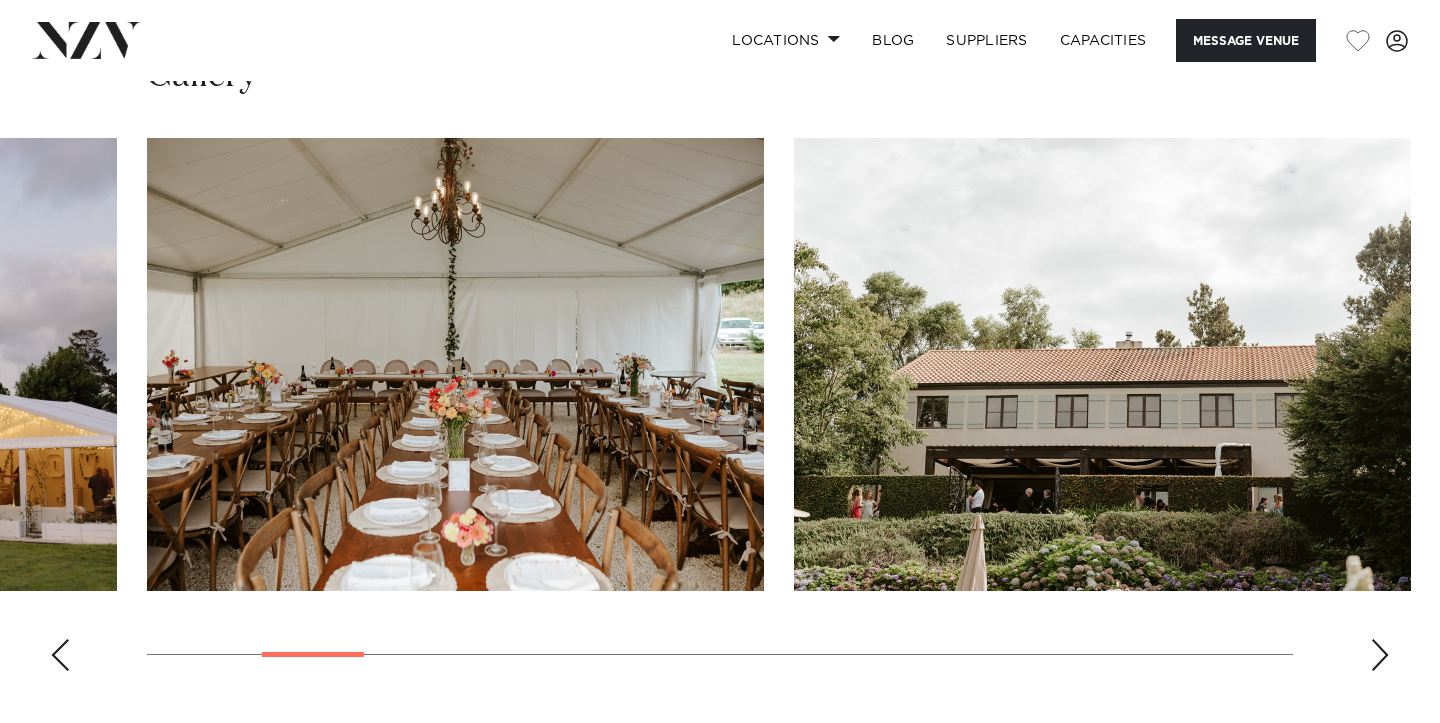 click at bounding box center [1380, 655] 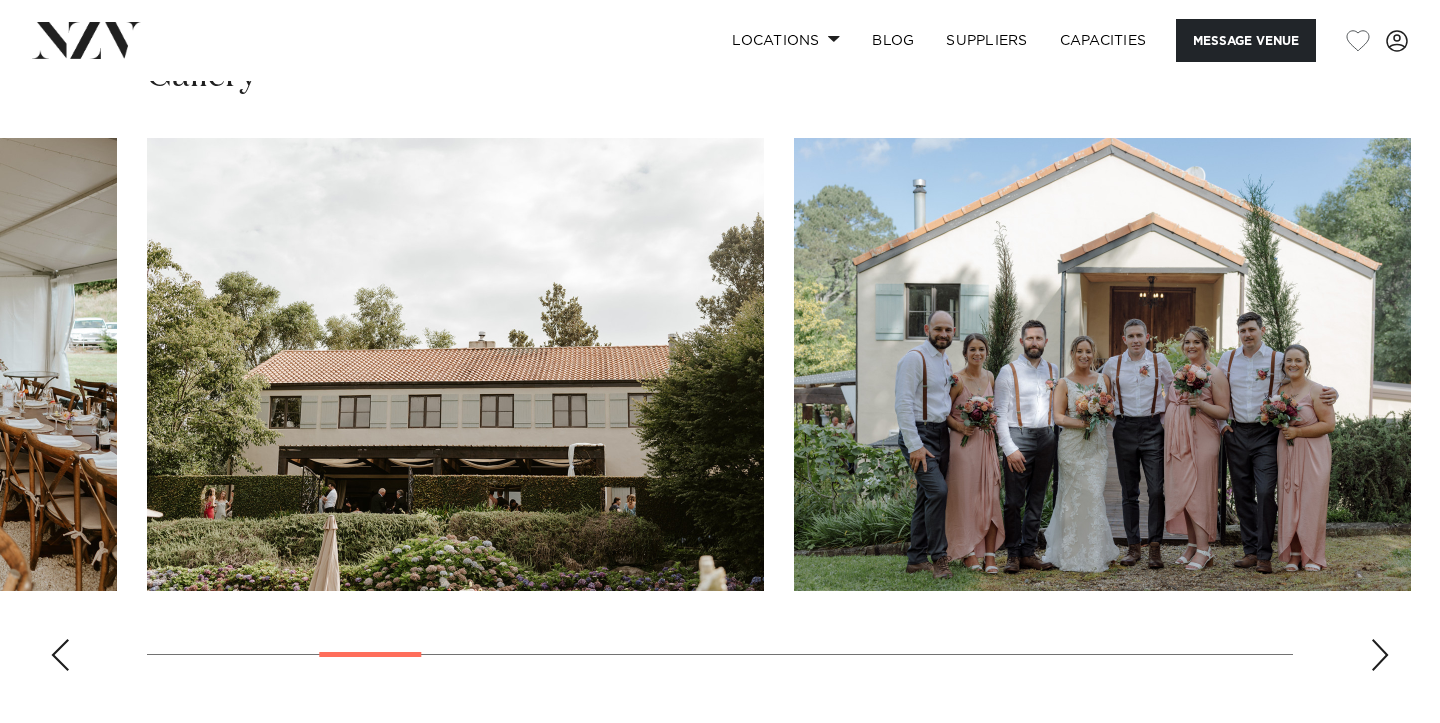 click at bounding box center [1380, 655] 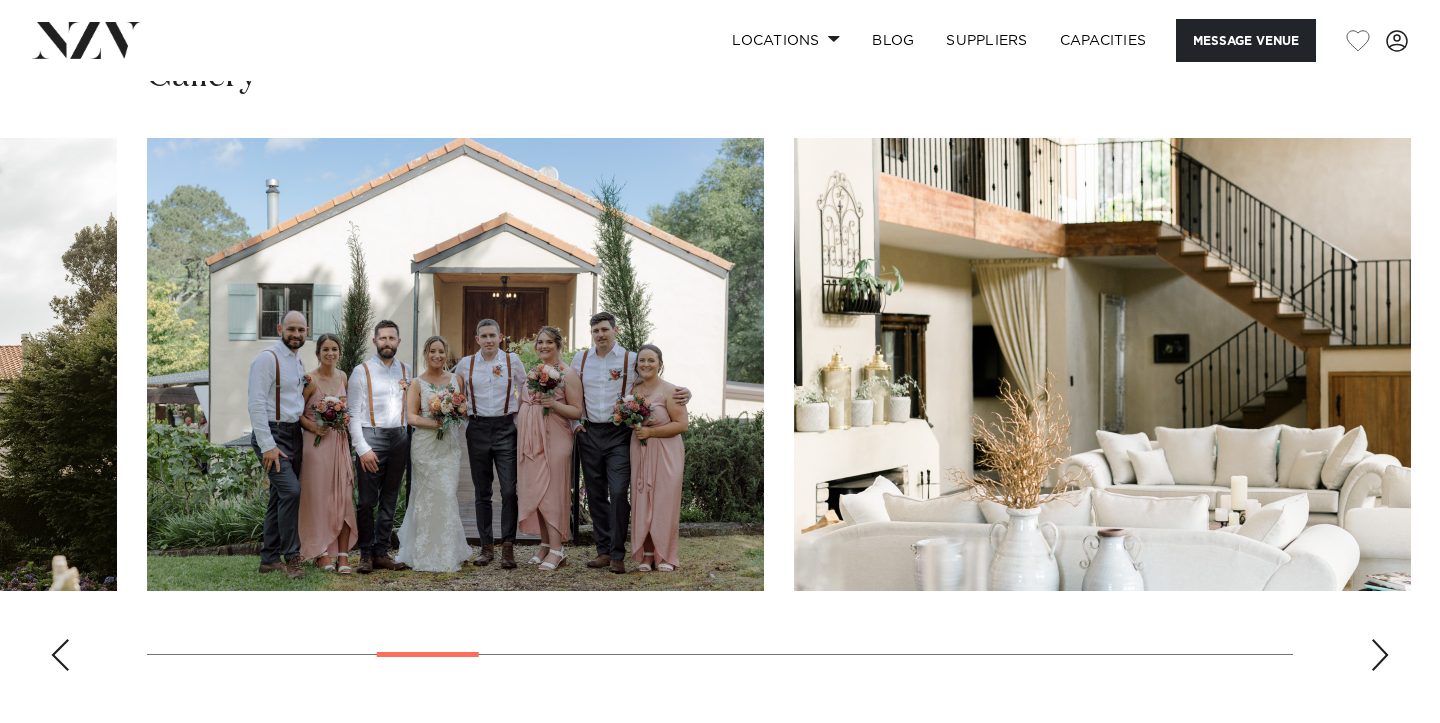 click at bounding box center [1380, 655] 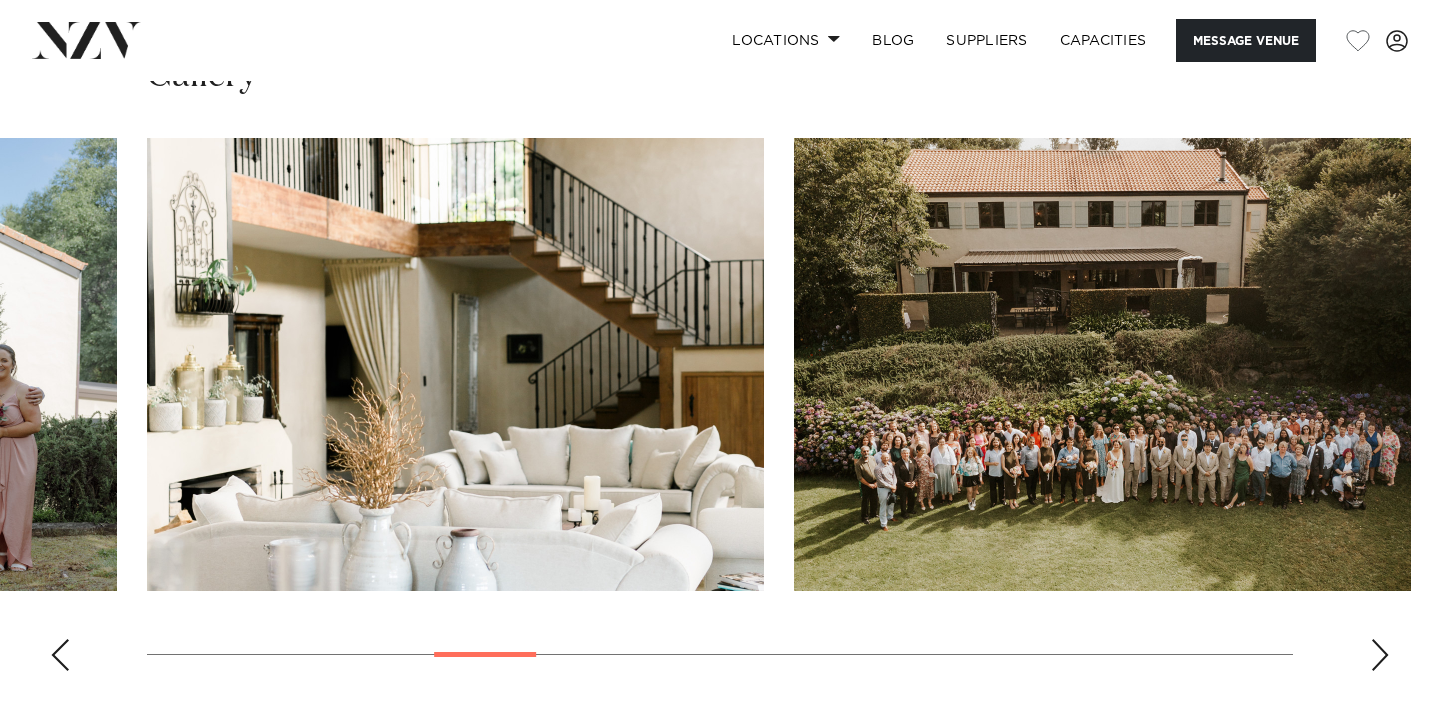 click at bounding box center [1380, 655] 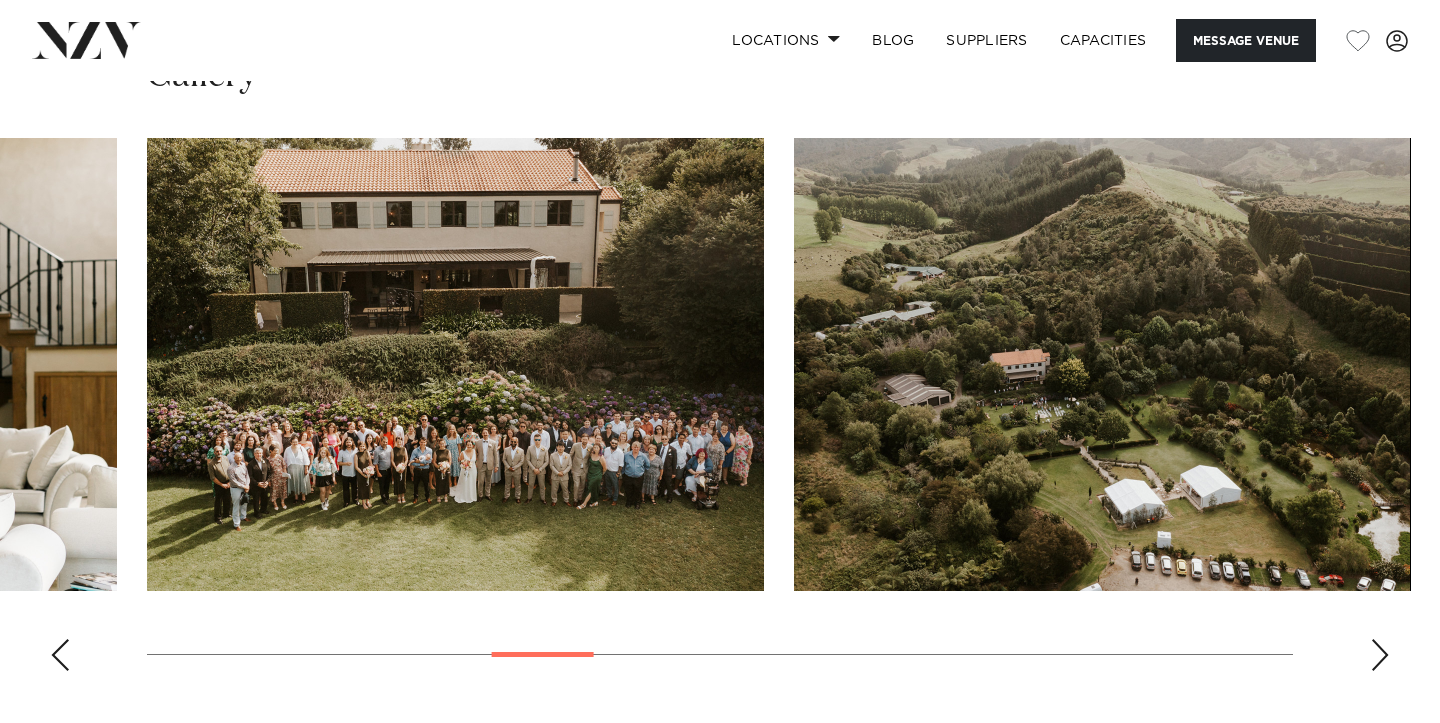 click at bounding box center [1380, 655] 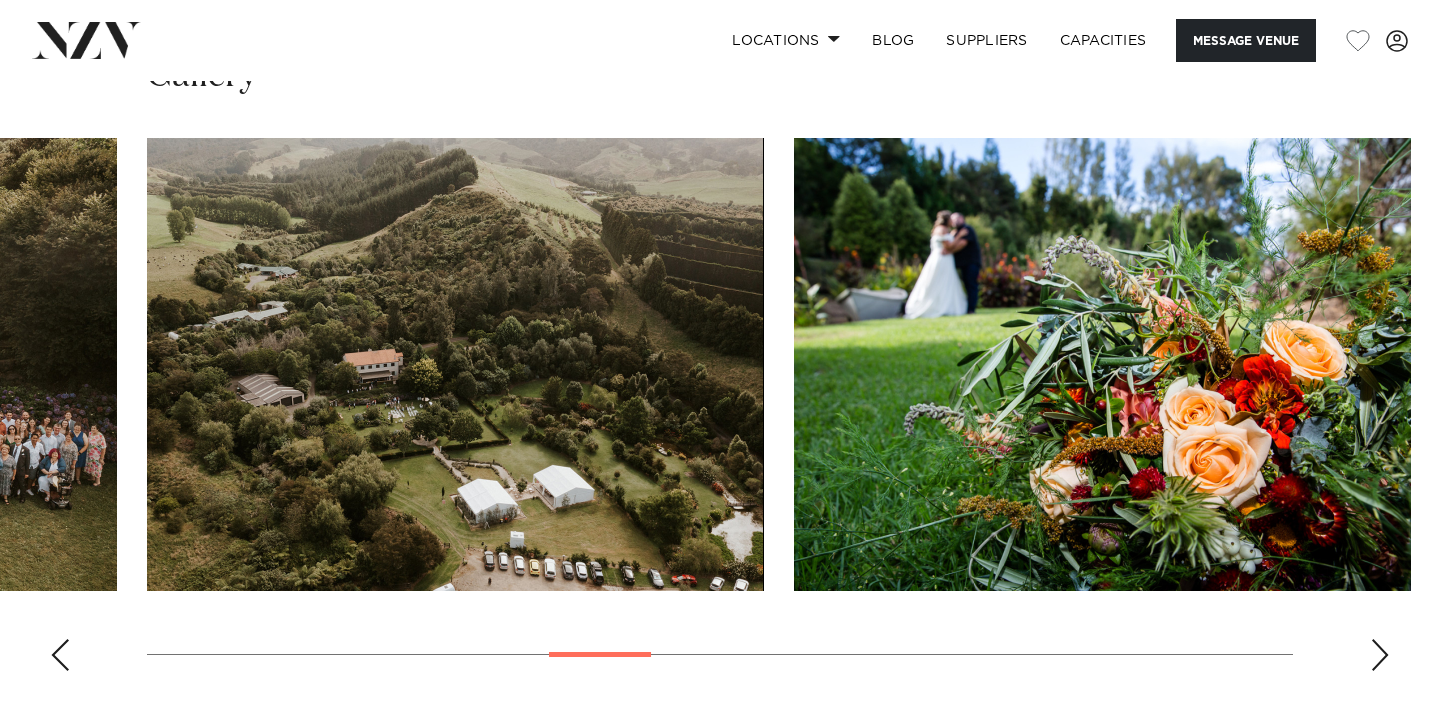 click at bounding box center [1380, 655] 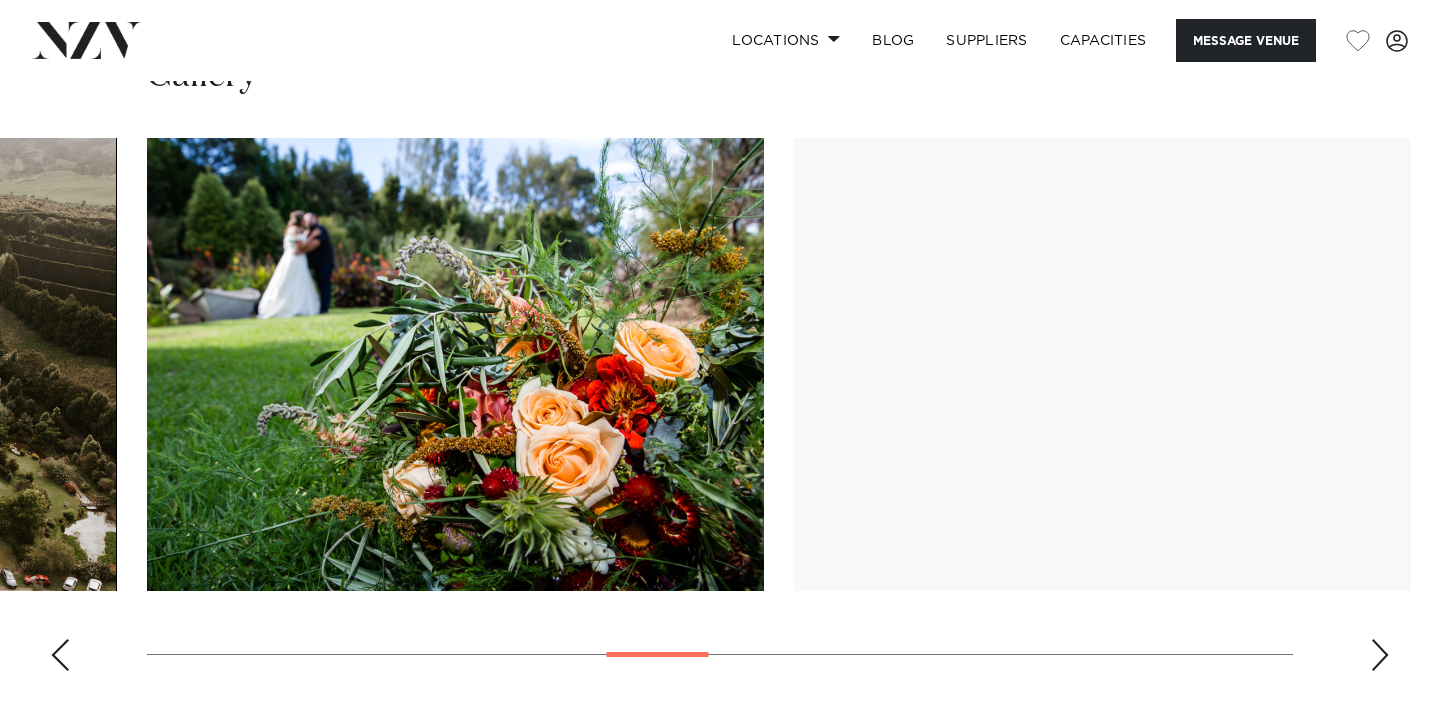 click at bounding box center (1380, 655) 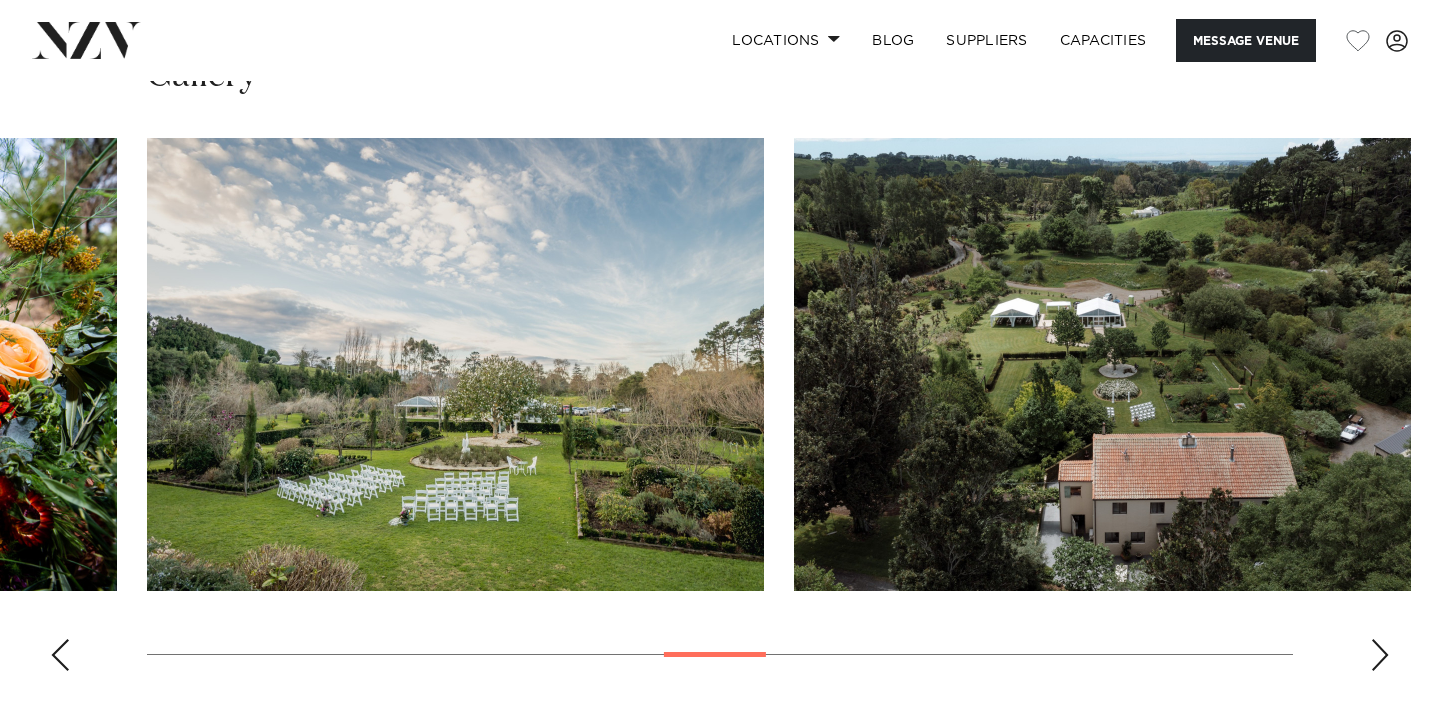 click at bounding box center [1380, 655] 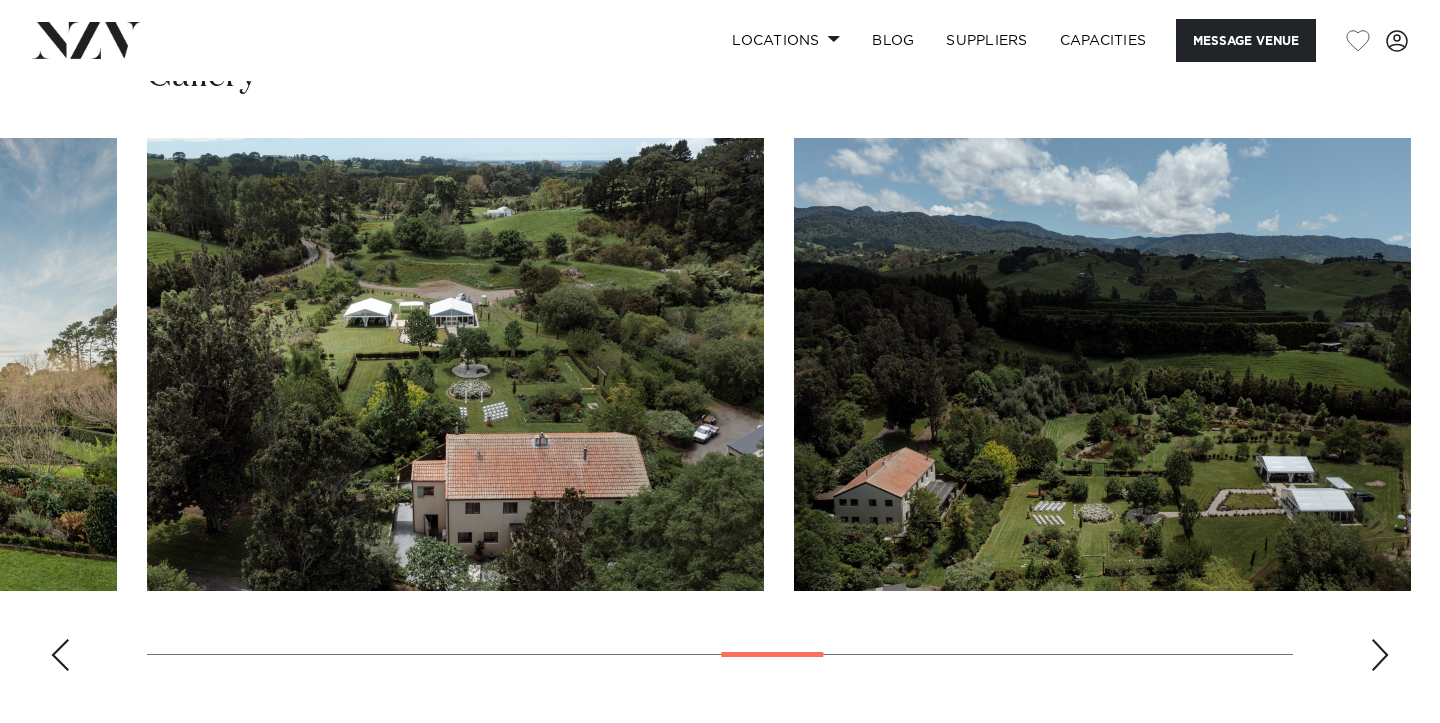 click at bounding box center (1380, 655) 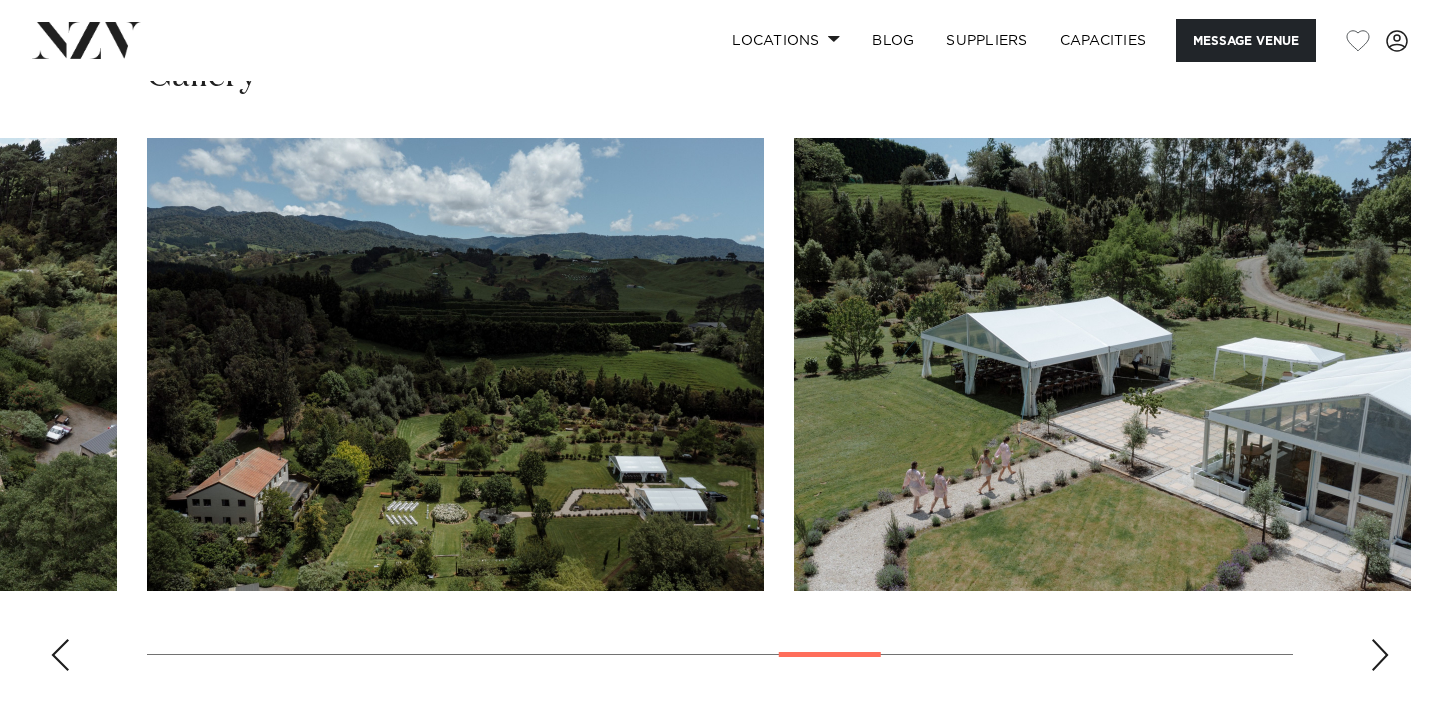 click at bounding box center [1380, 655] 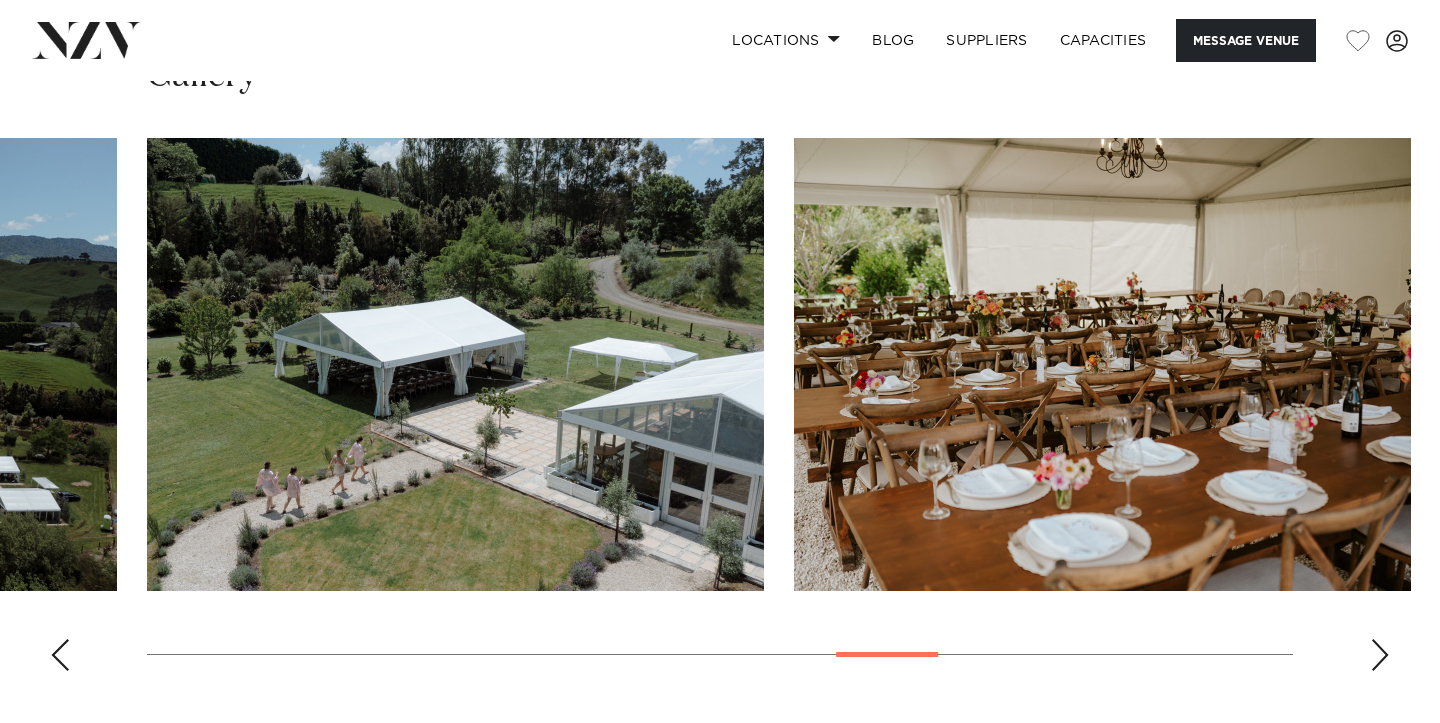 click at bounding box center (1380, 655) 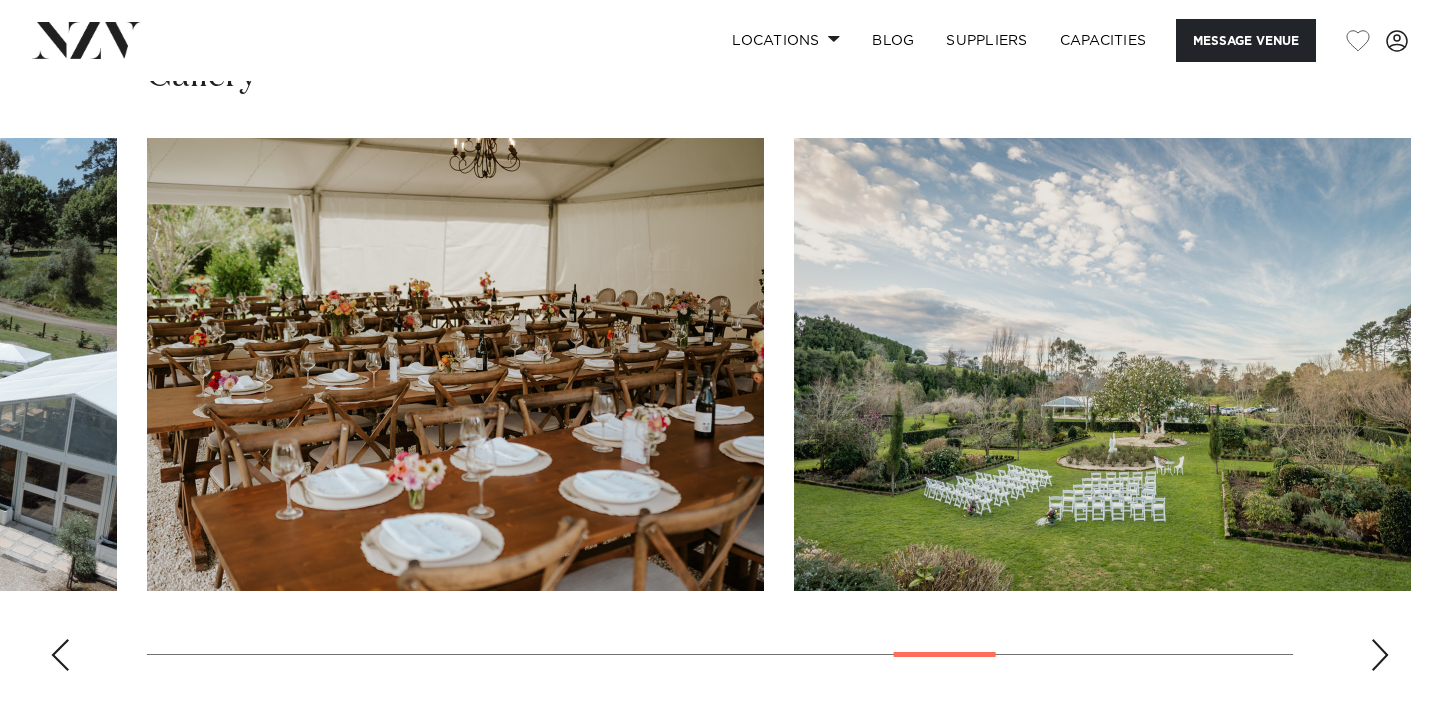 click at bounding box center (1380, 655) 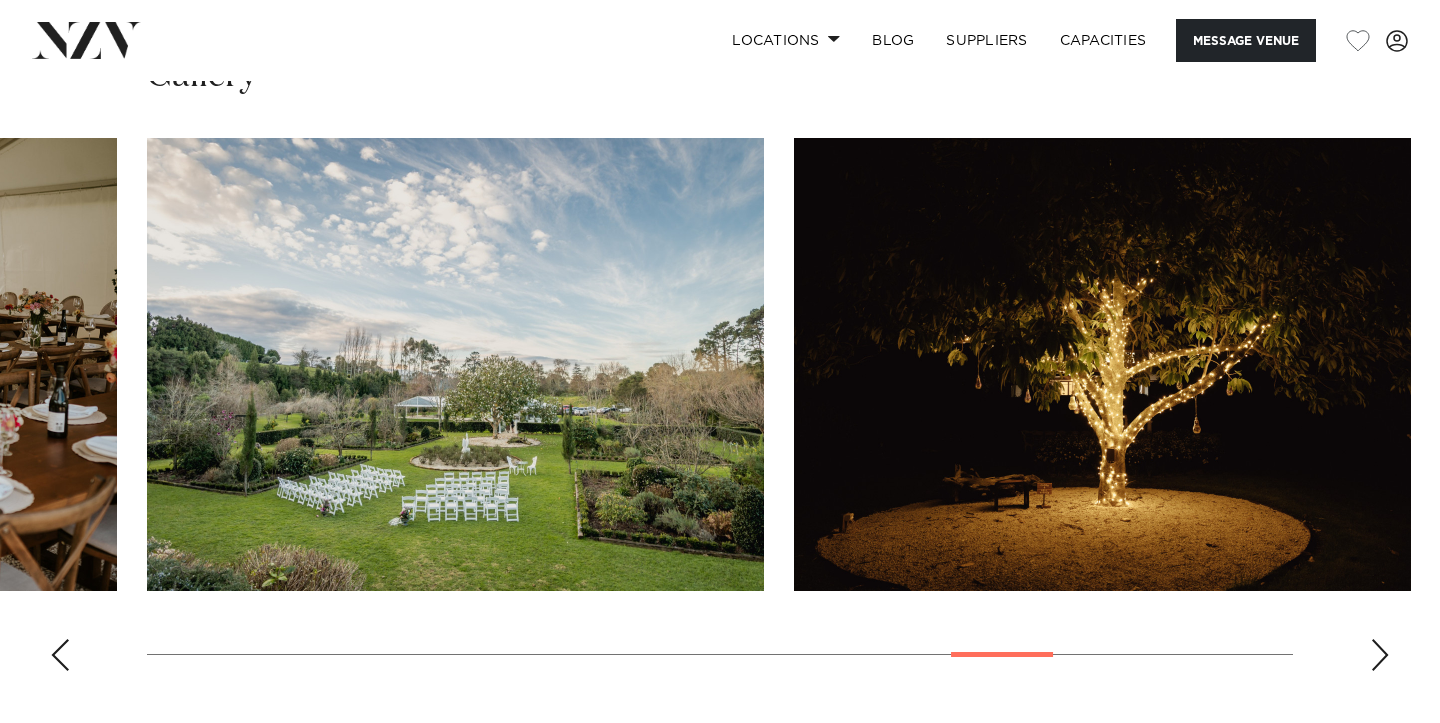click at bounding box center [1380, 655] 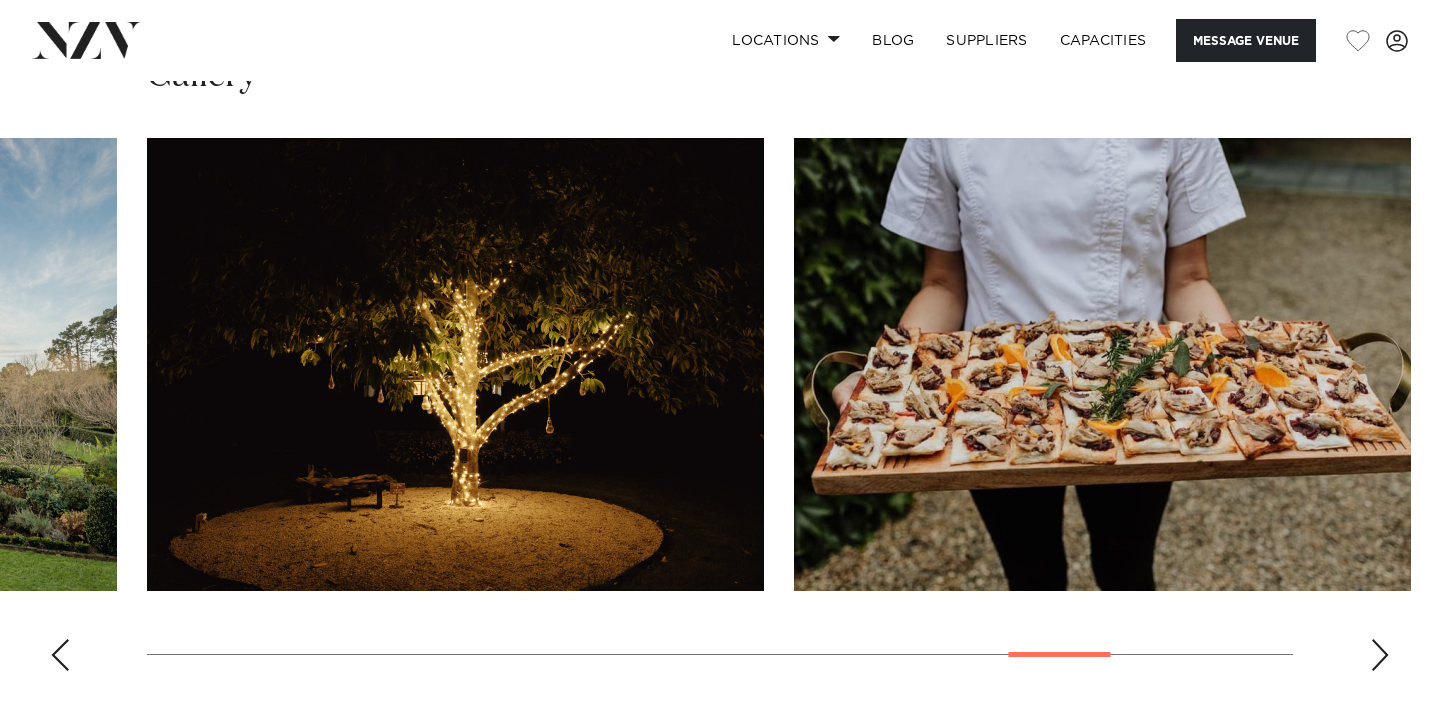 click at bounding box center (1380, 655) 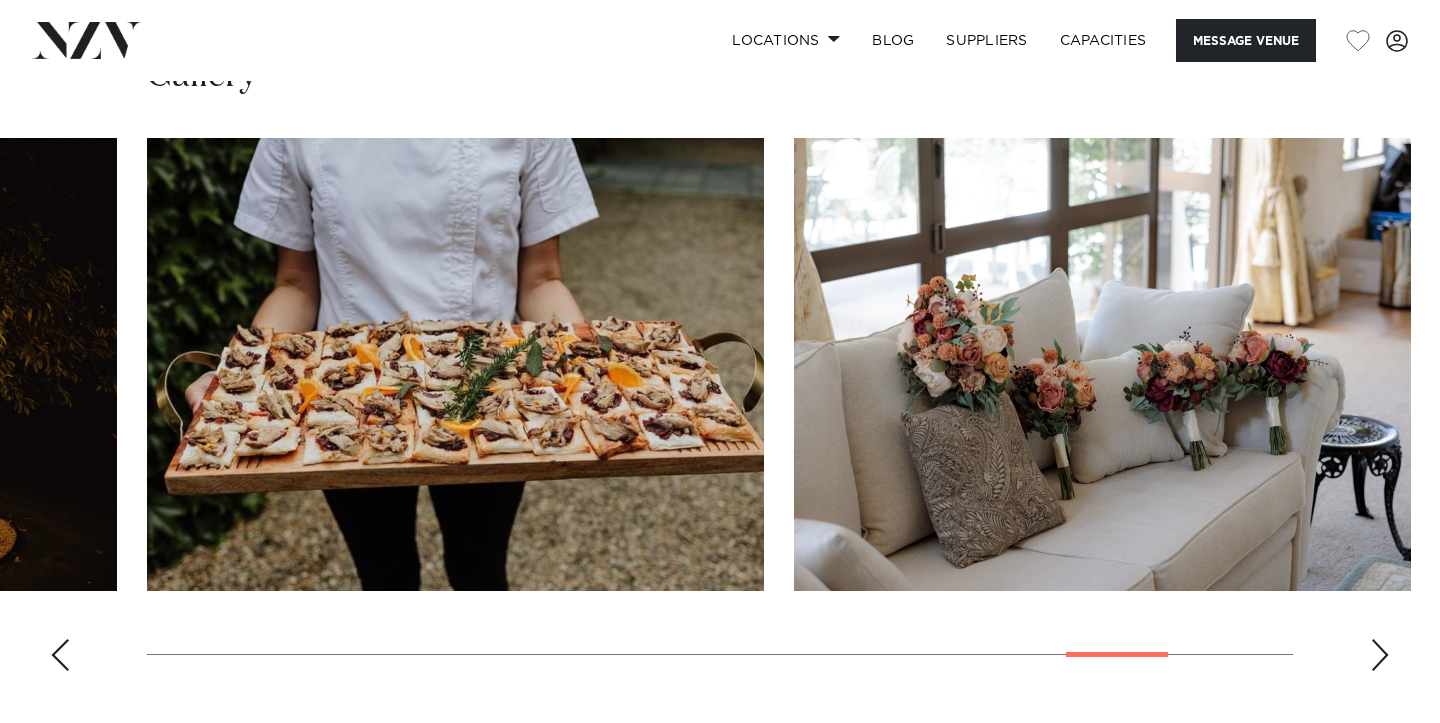 click at bounding box center [1380, 655] 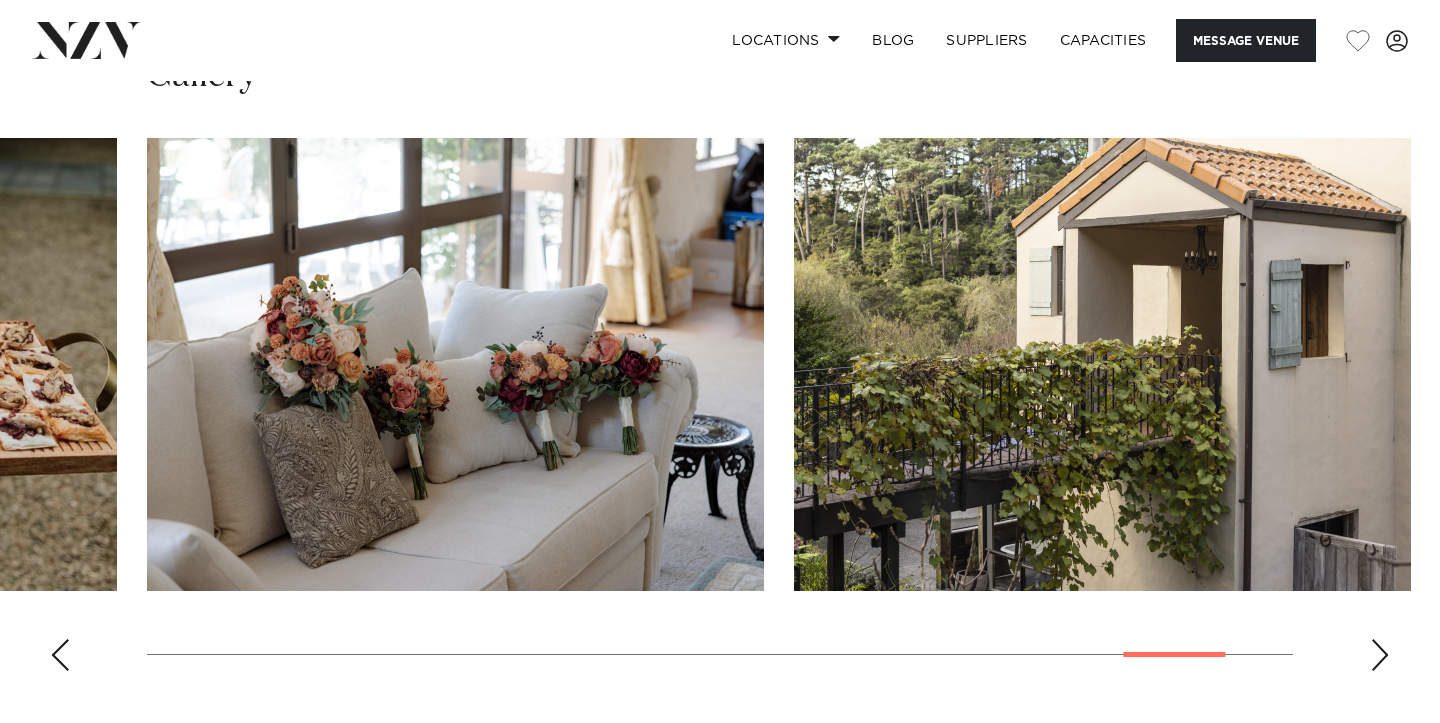 click at bounding box center (1380, 655) 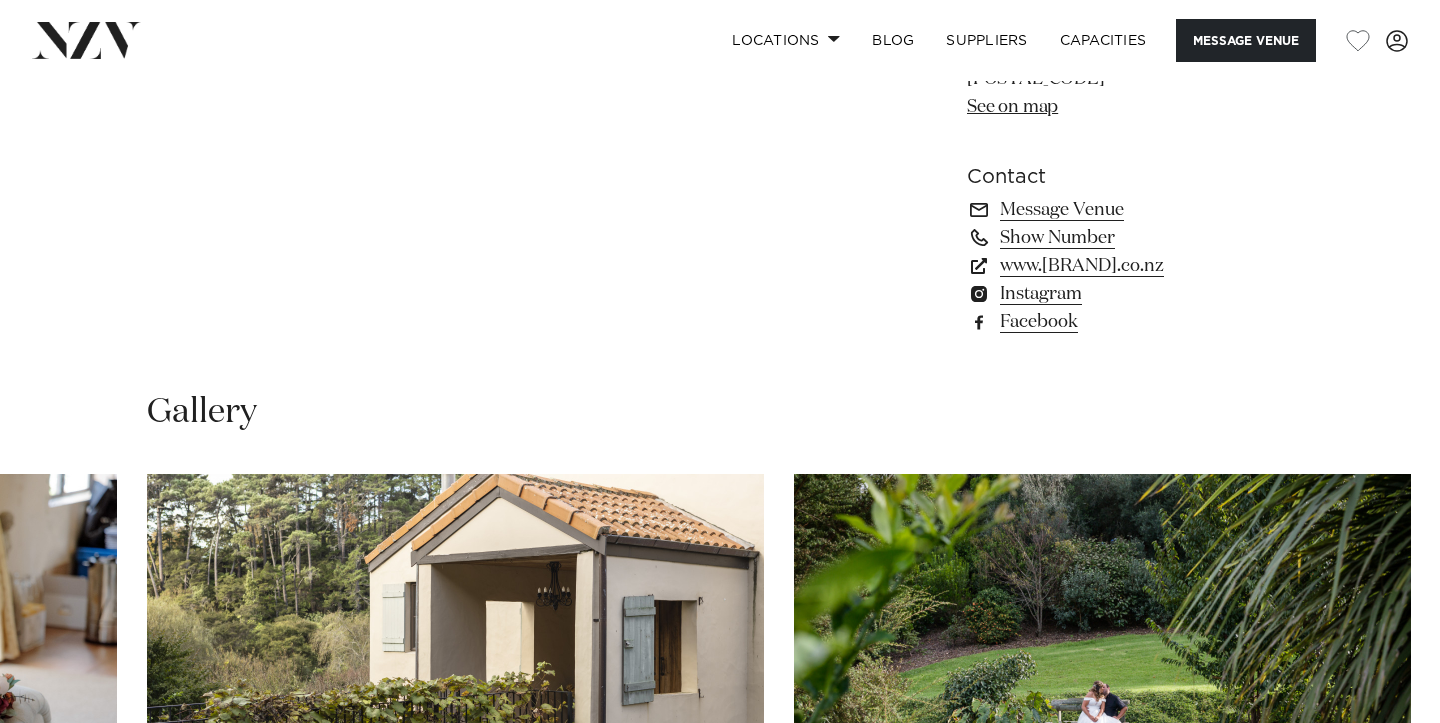 scroll, scrollTop: 0, scrollLeft: 0, axis: both 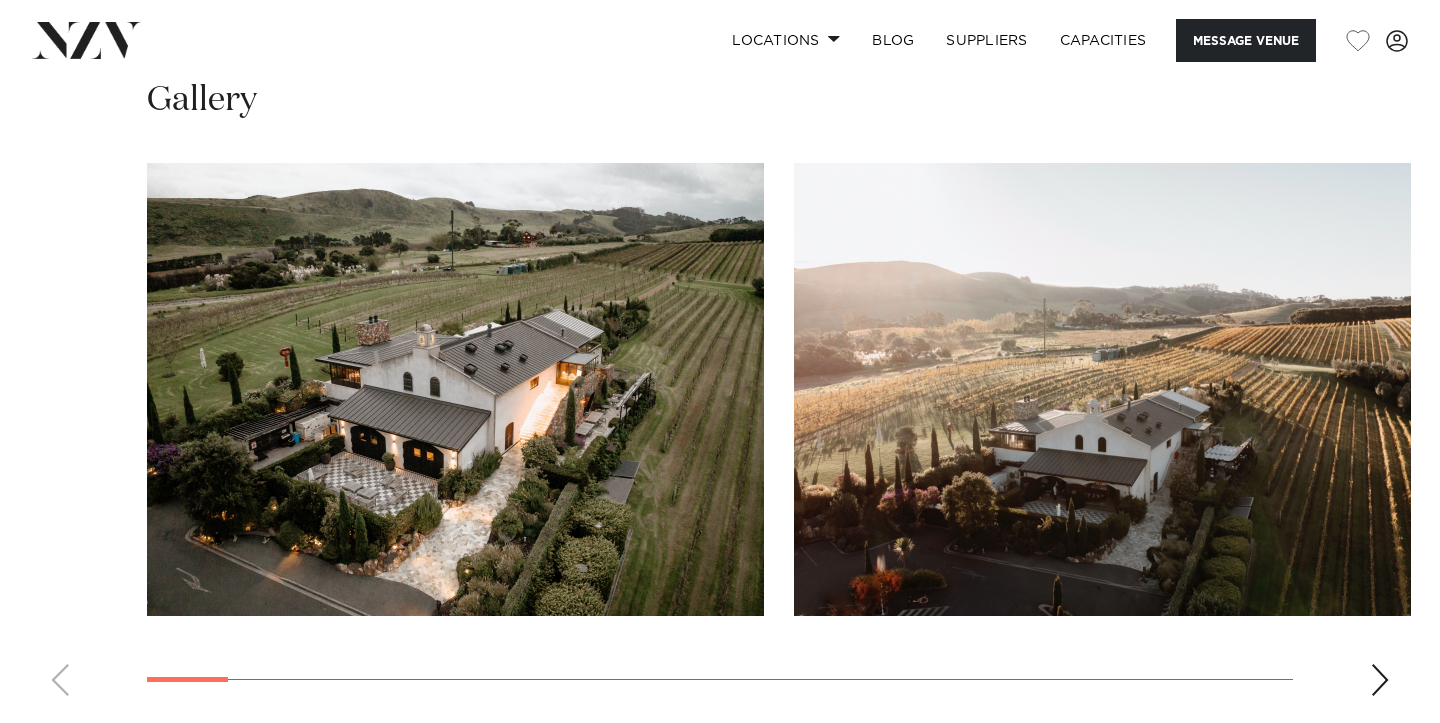 click at bounding box center (1380, 680) 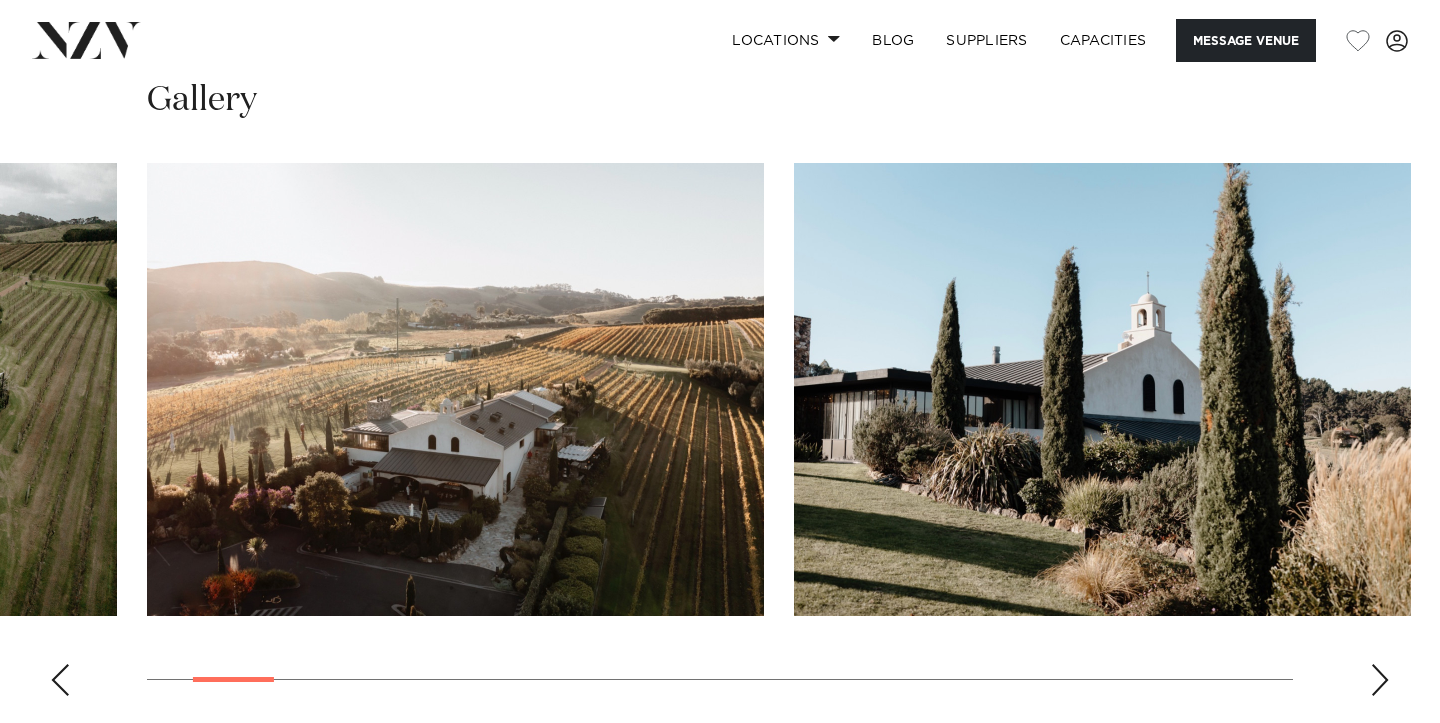 click at bounding box center [1380, 680] 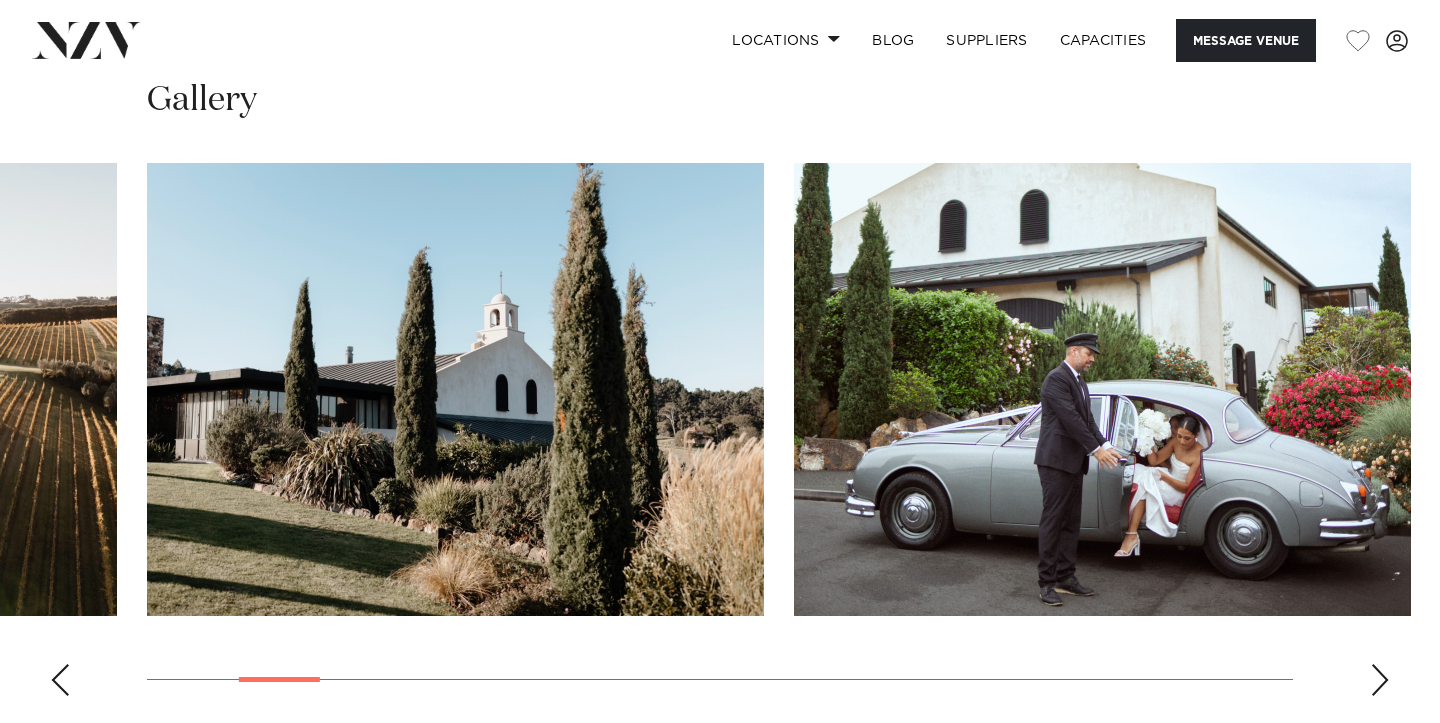 click at bounding box center (1380, 680) 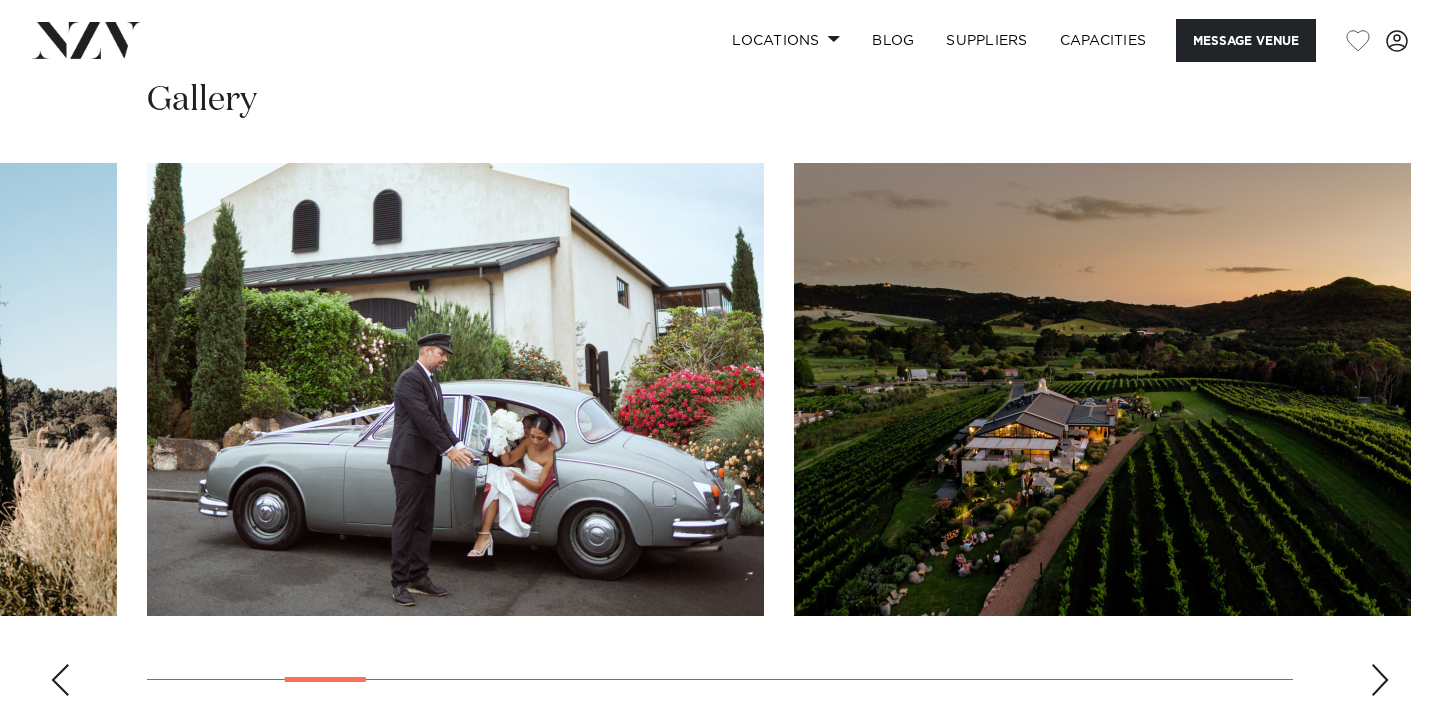 click at bounding box center [1380, 680] 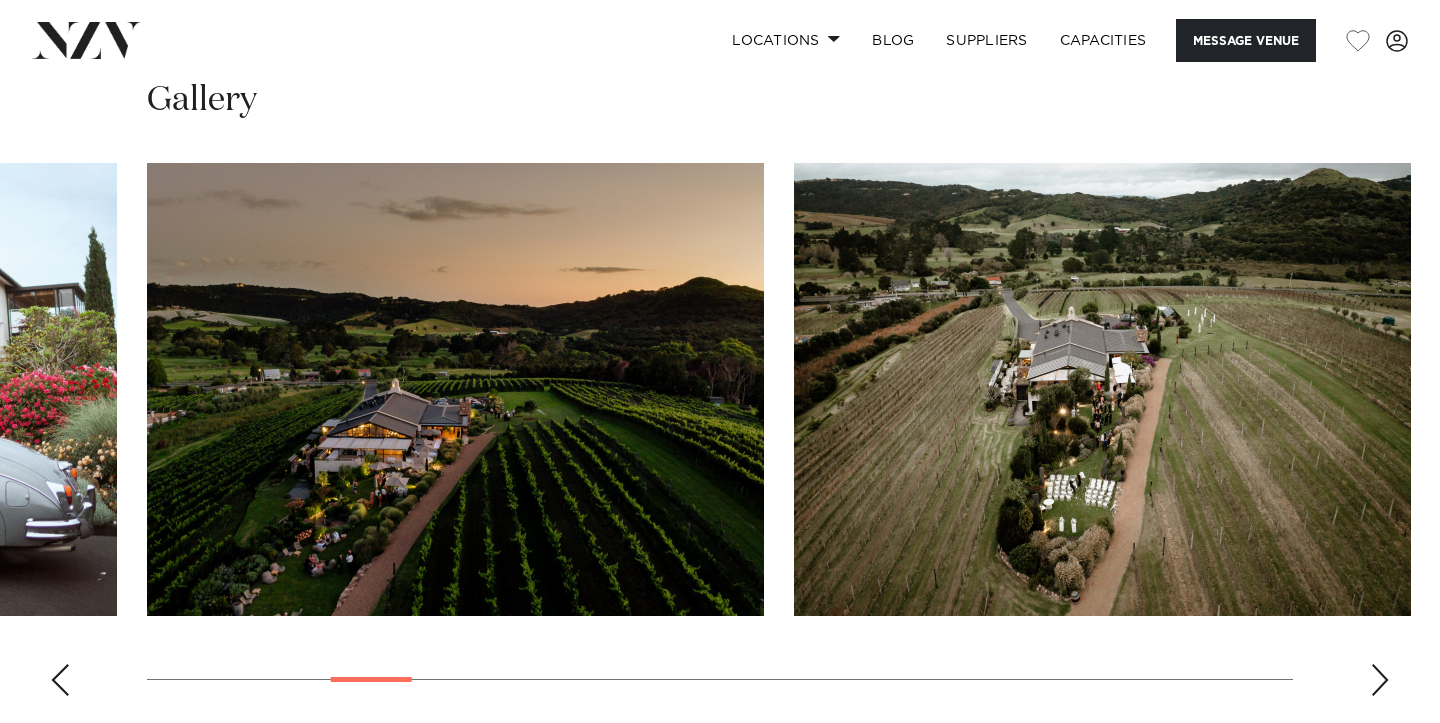 click at bounding box center (1380, 680) 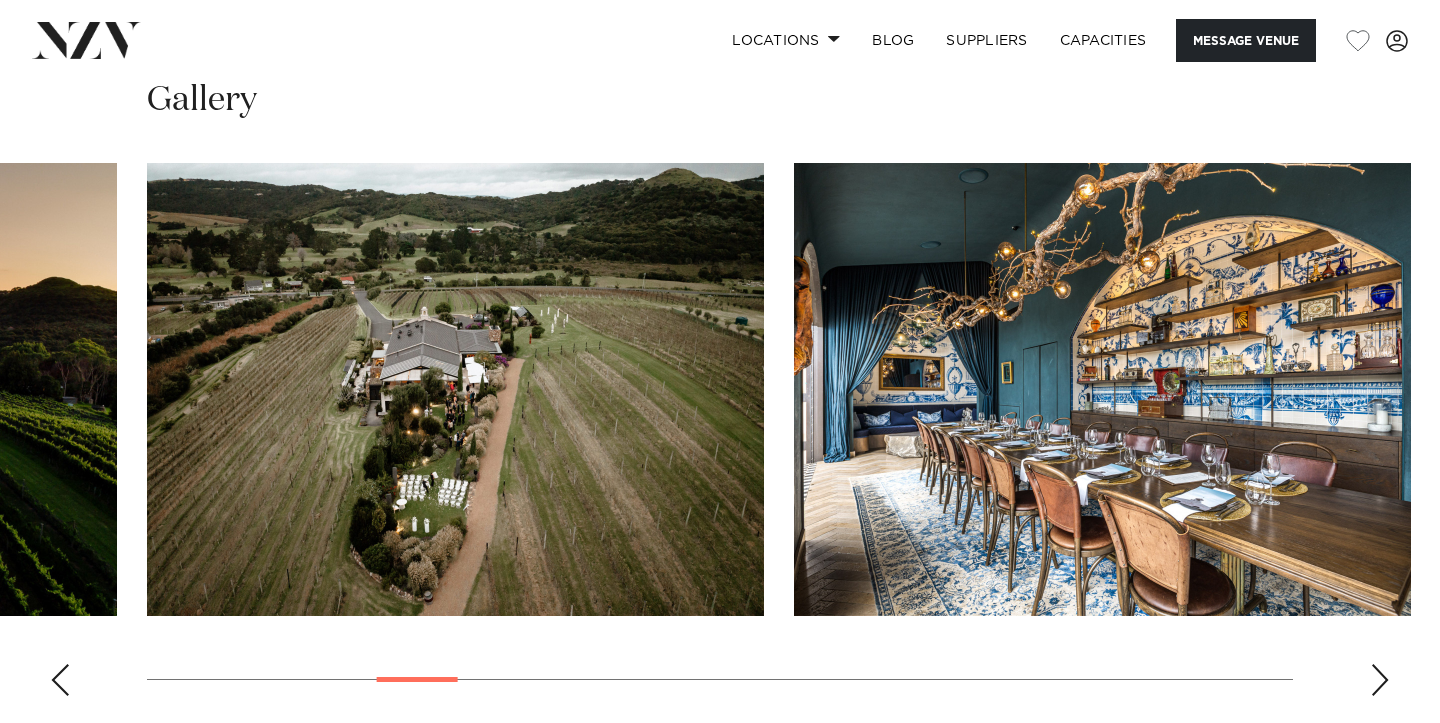 click at bounding box center [1380, 680] 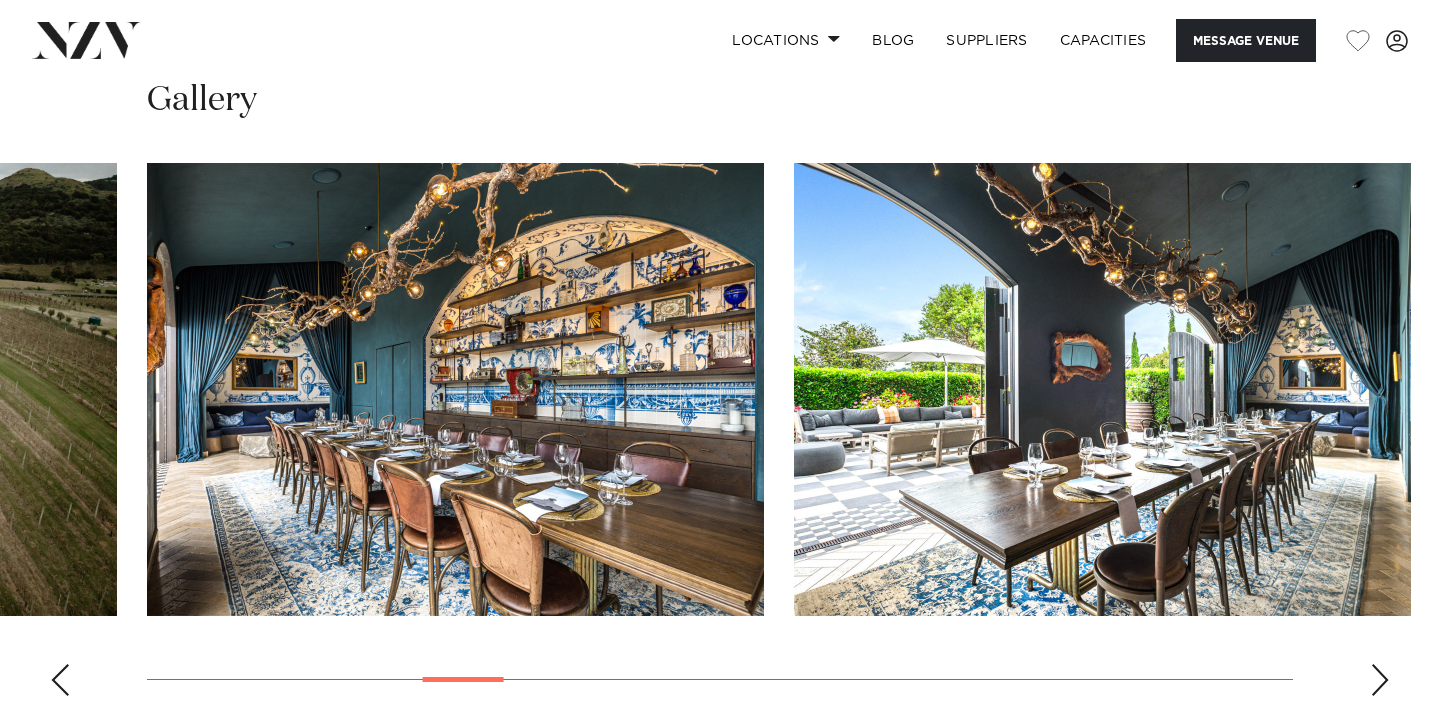 click at bounding box center (1380, 680) 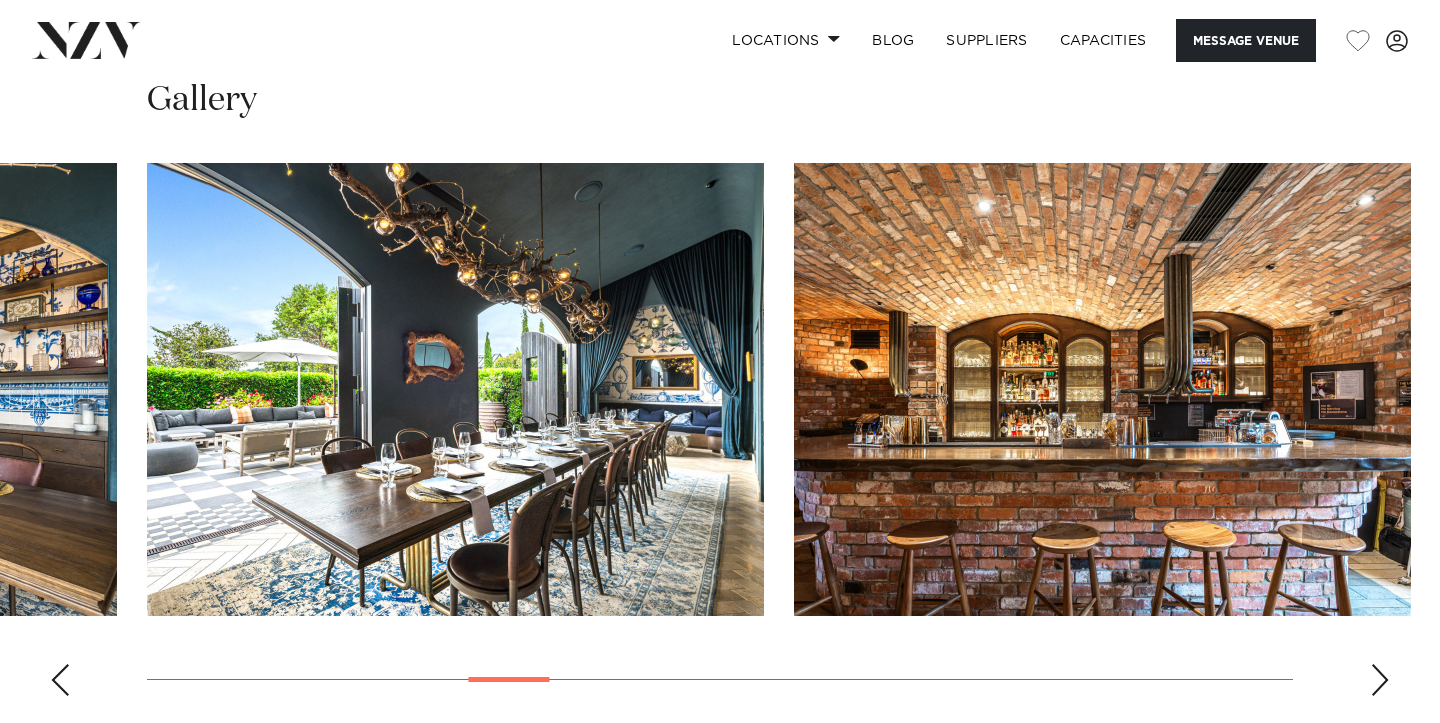 click at bounding box center (1380, 680) 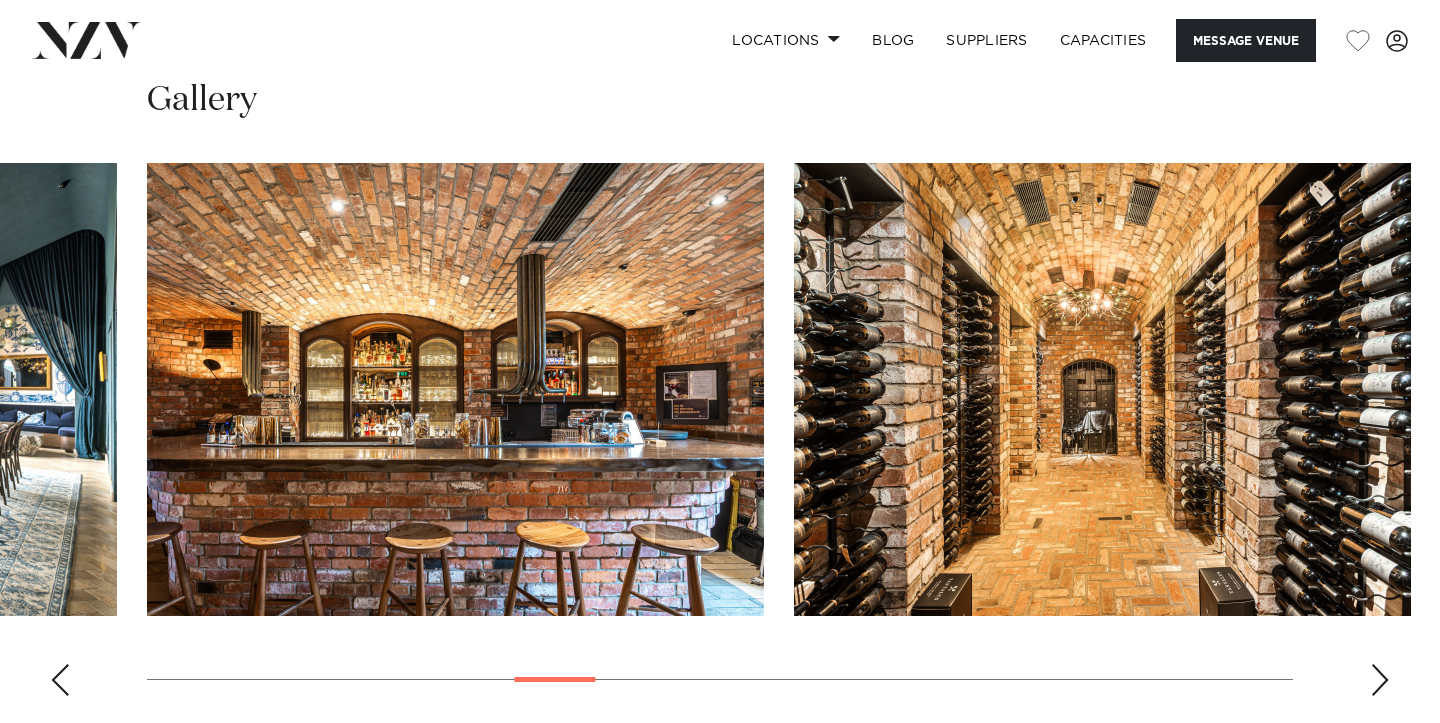 click at bounding box center (1380, 680) 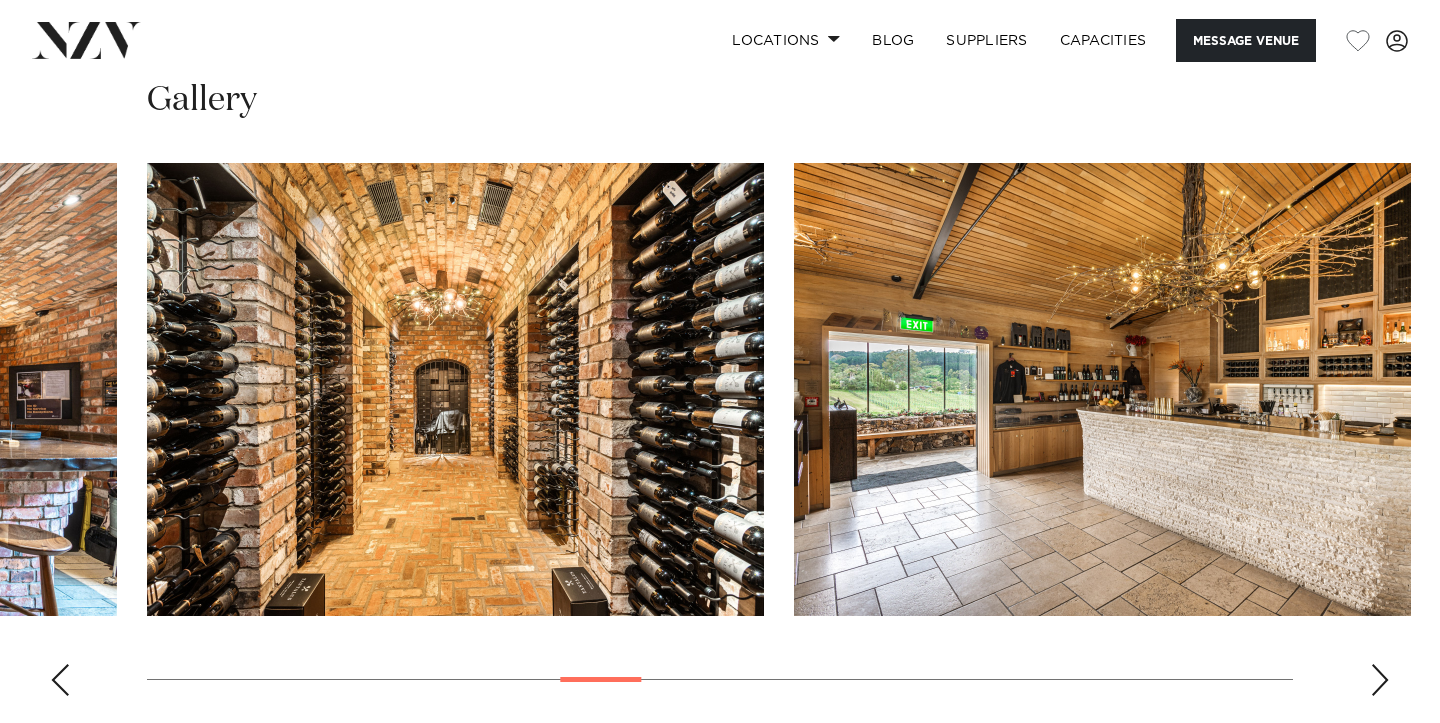 click at bounding box center (1380, 680) 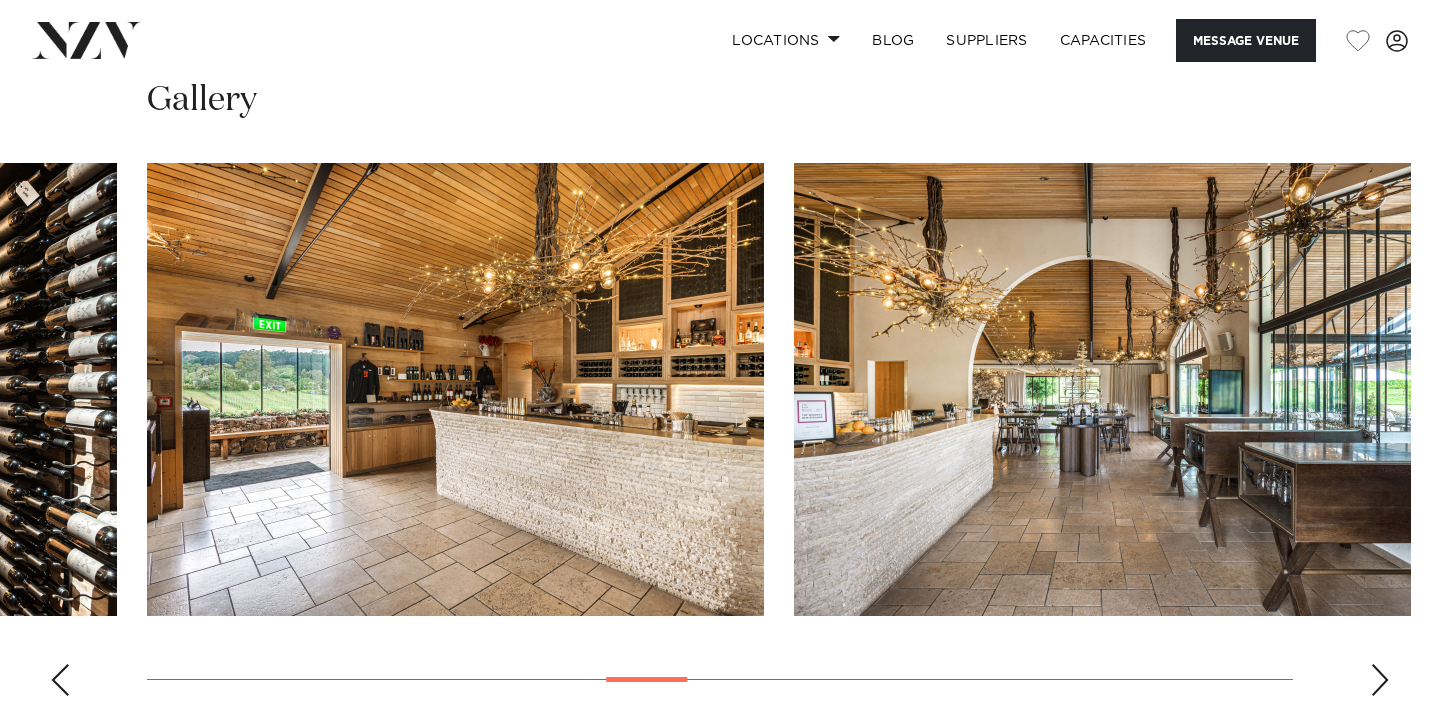 click at bounding box center [1380, 680] 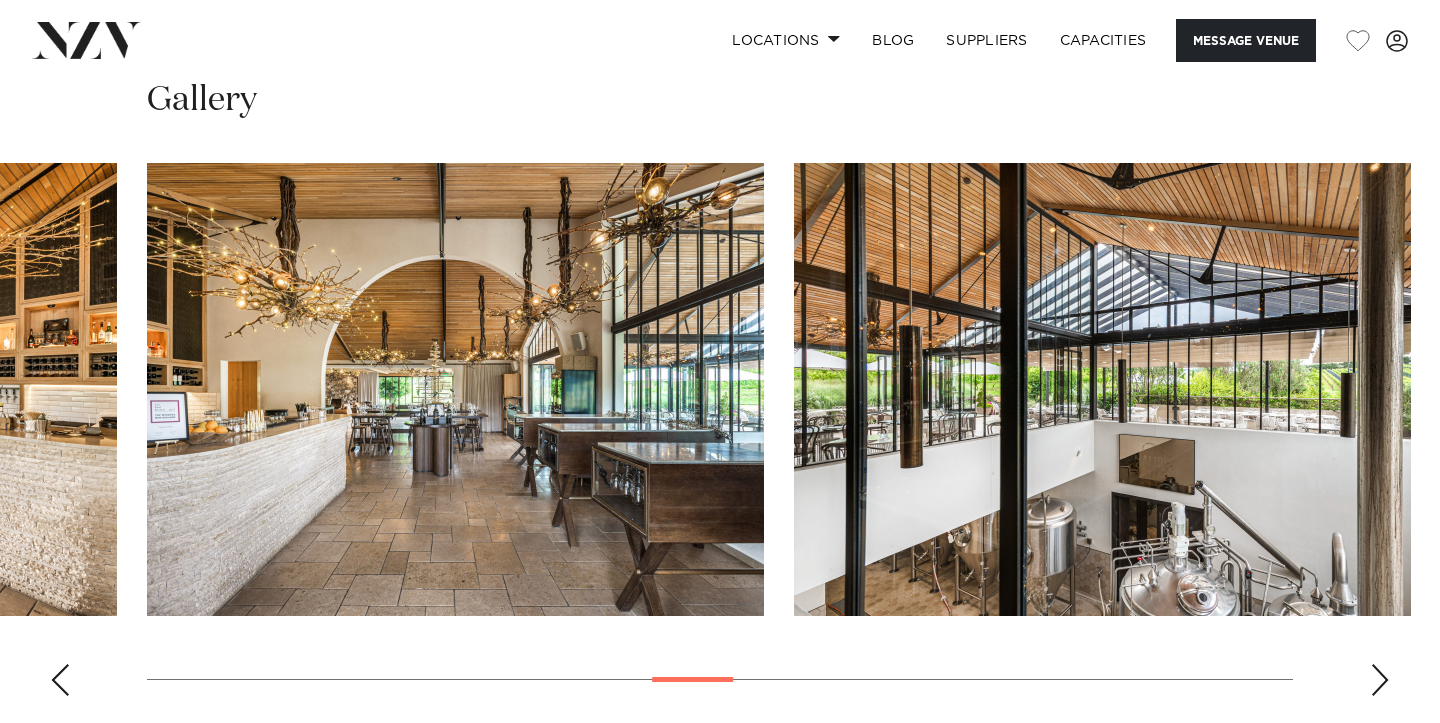 click at bounding box center (1380, 680) 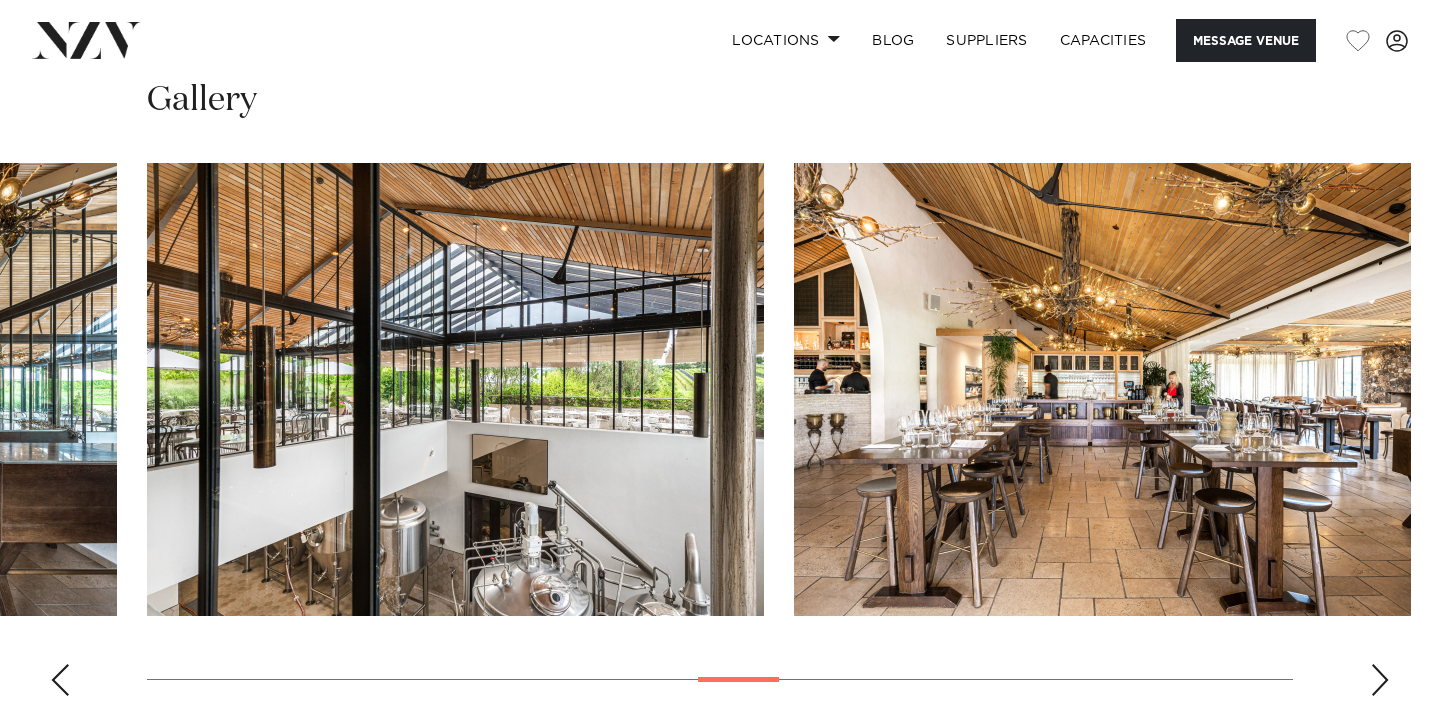 click at bounding box center (1380, 680) 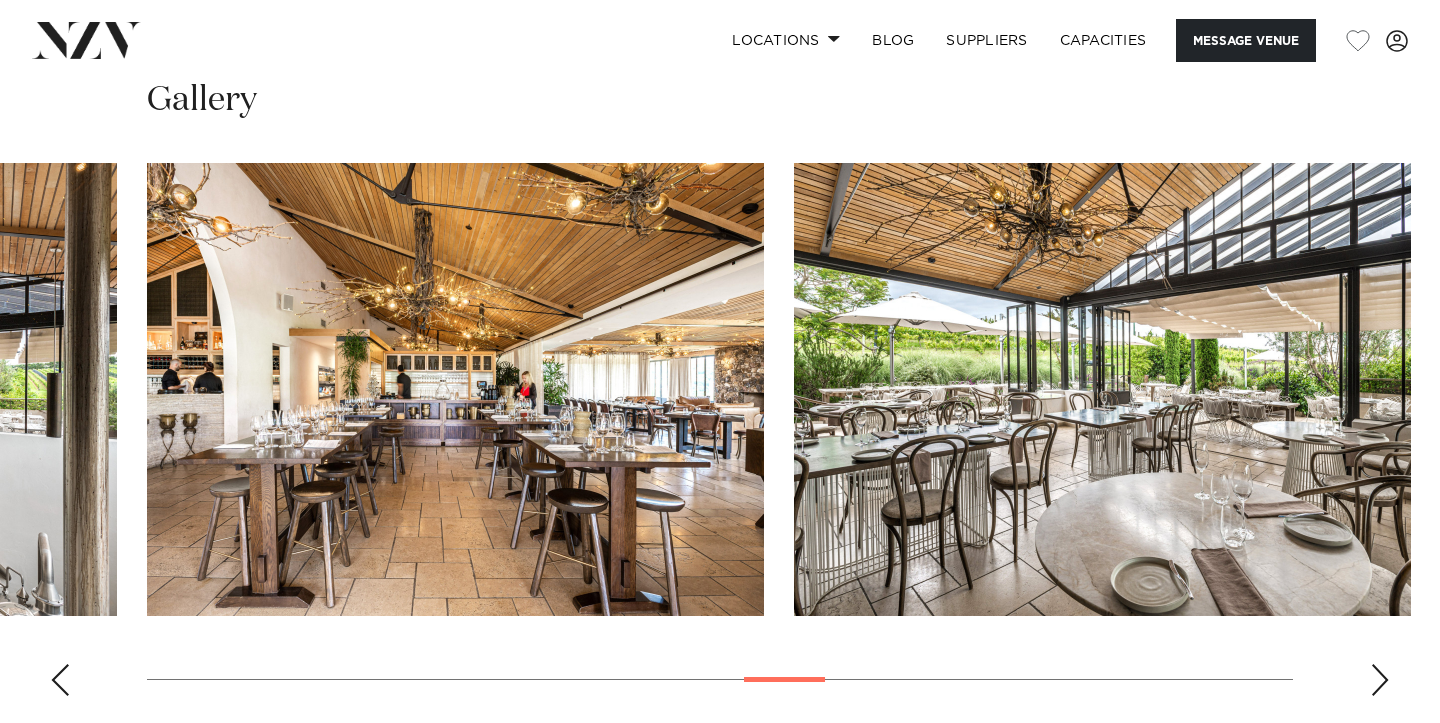 click at bounding box center (1380, 680) 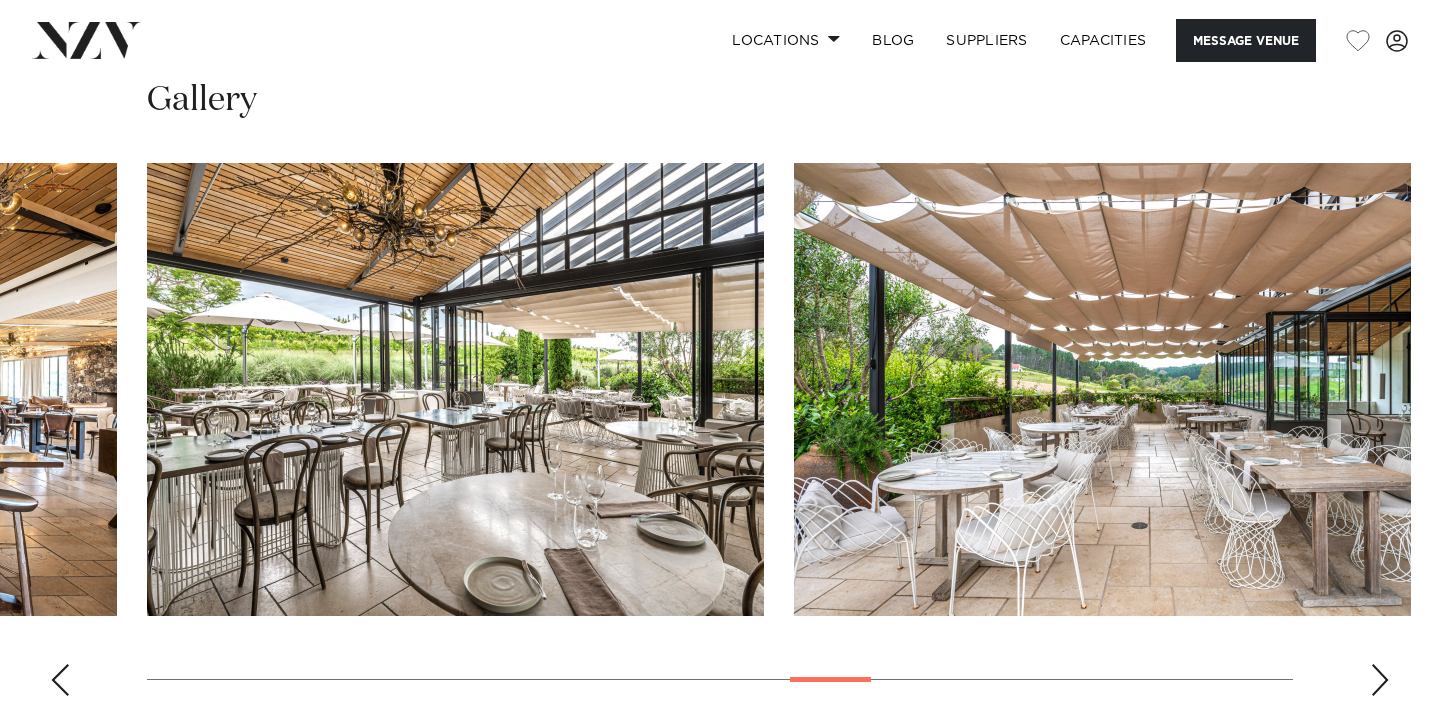 click at bounding box center (1380, 680) 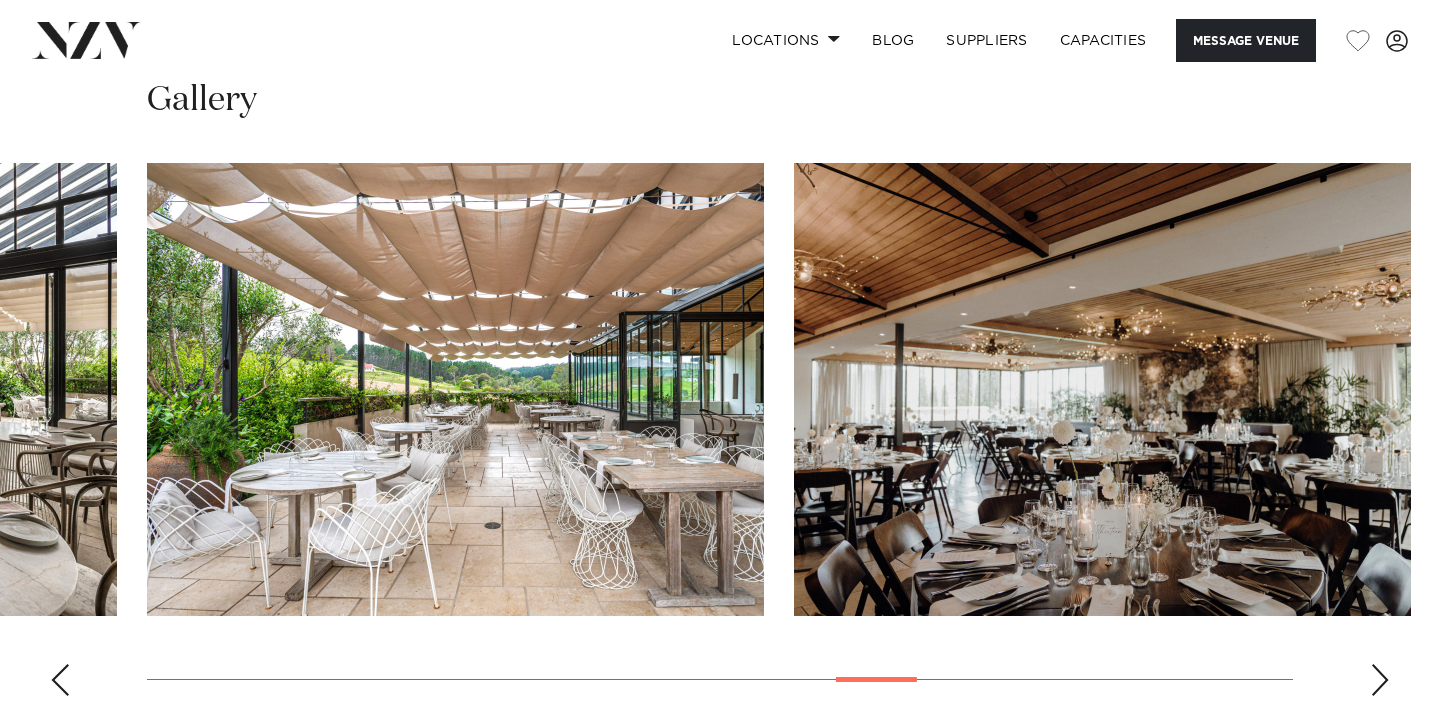 click at bounding box center [1380, 680] 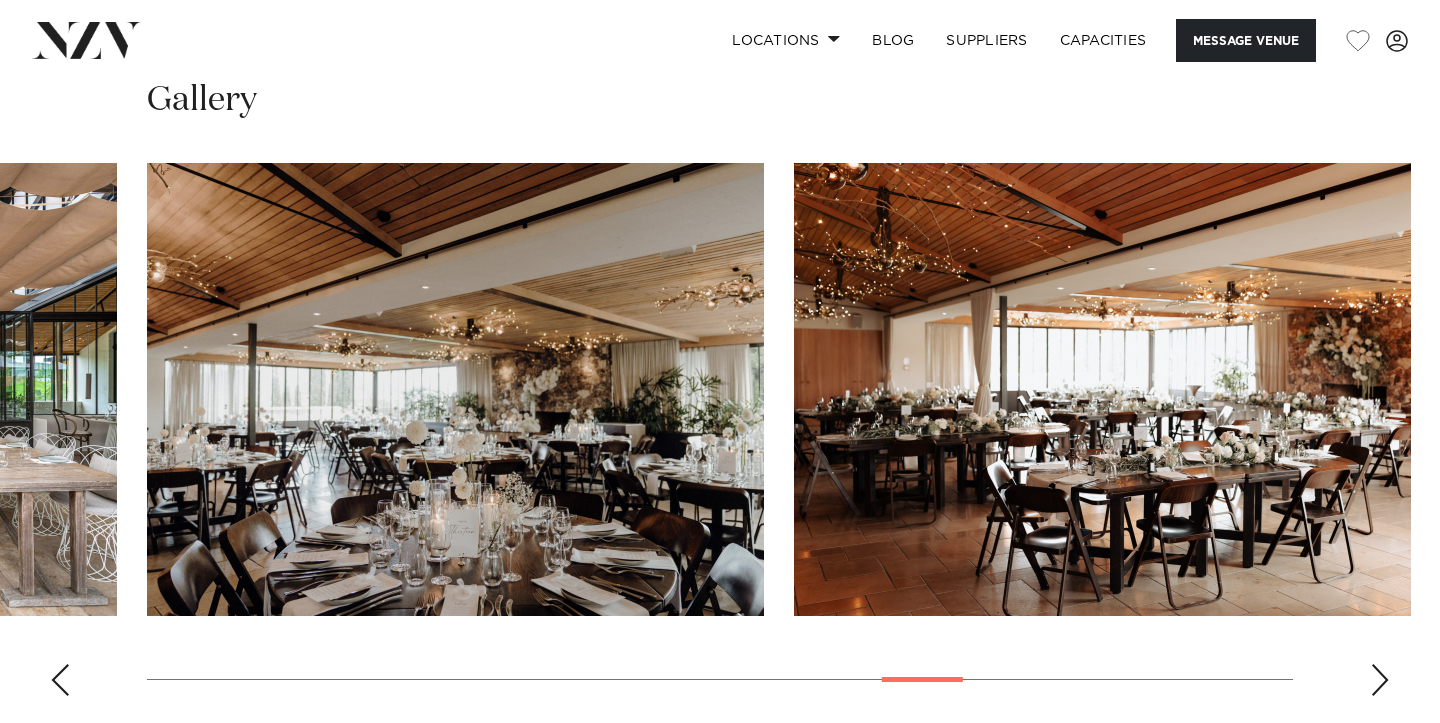click at bounding box center (1380, 680) 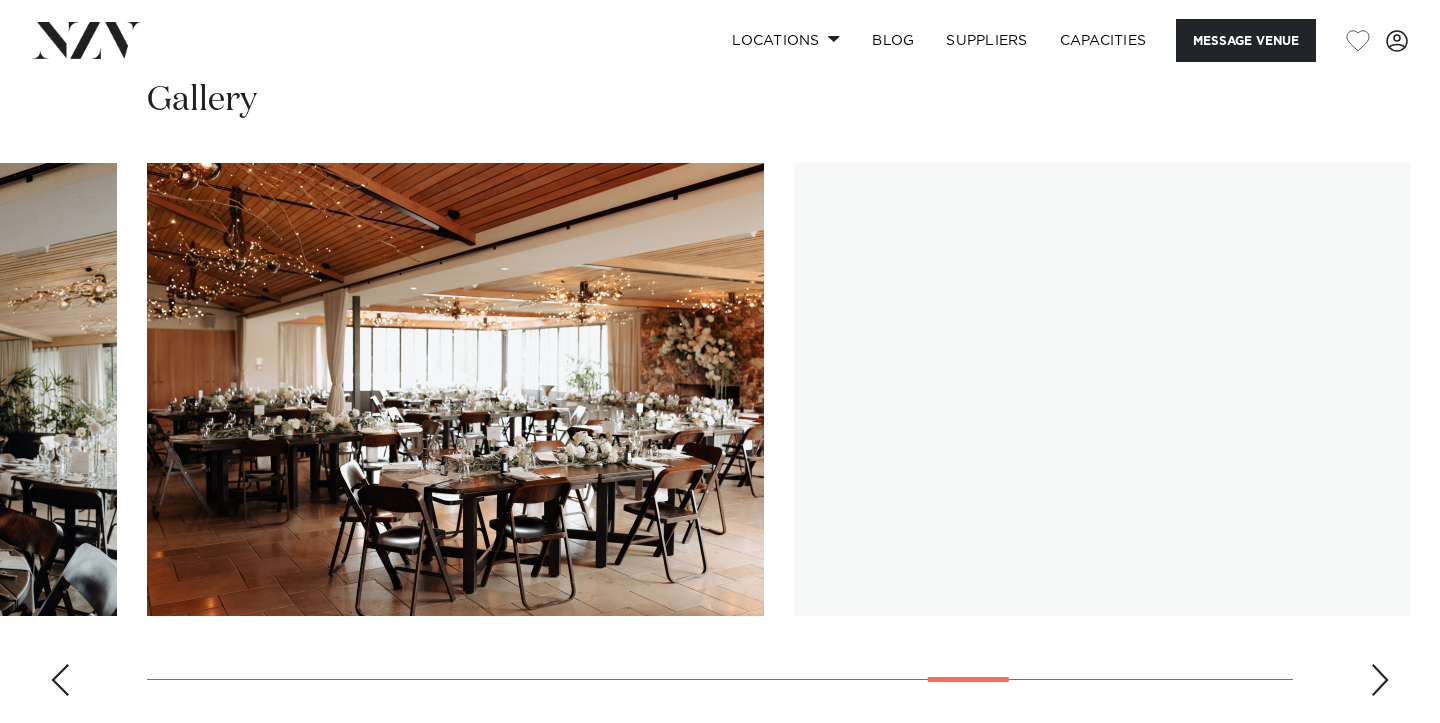 click at bounding box center [1380, 680] 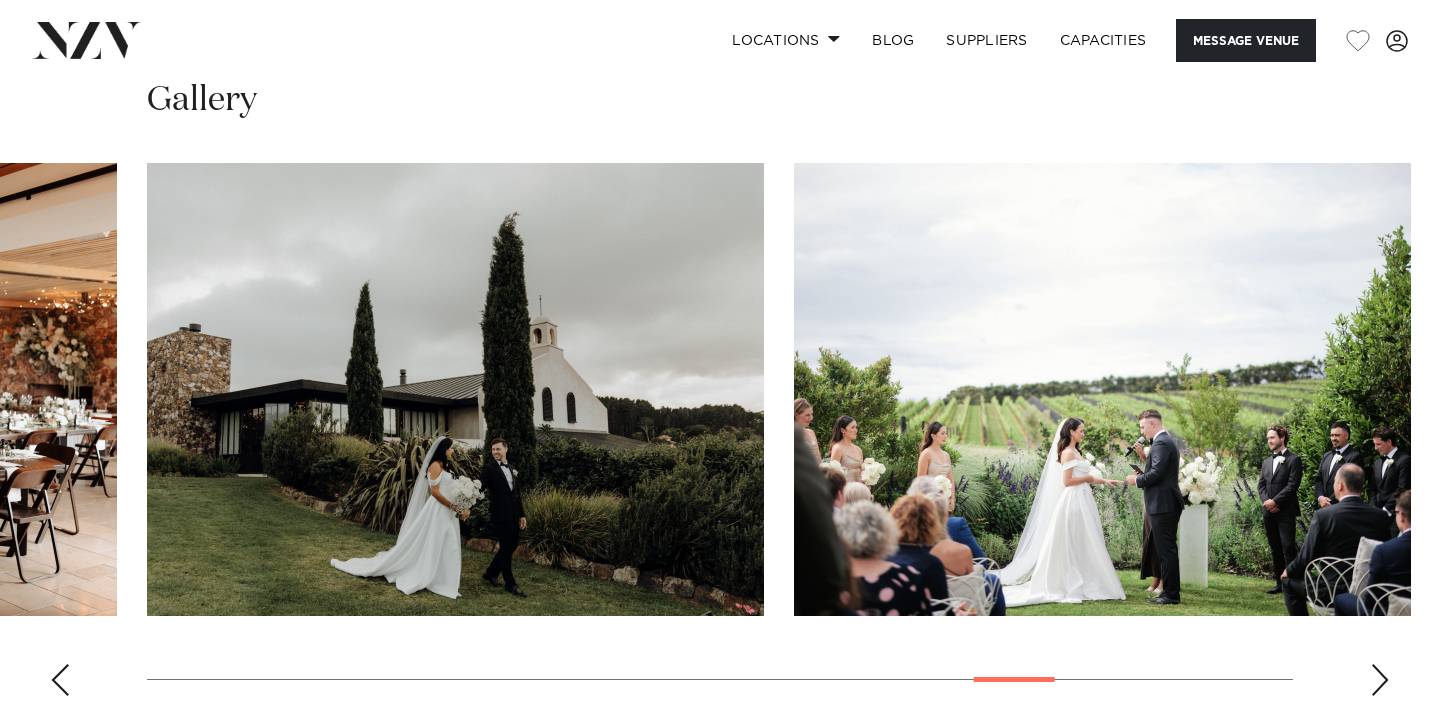 click at bounding box center (1380, 680) 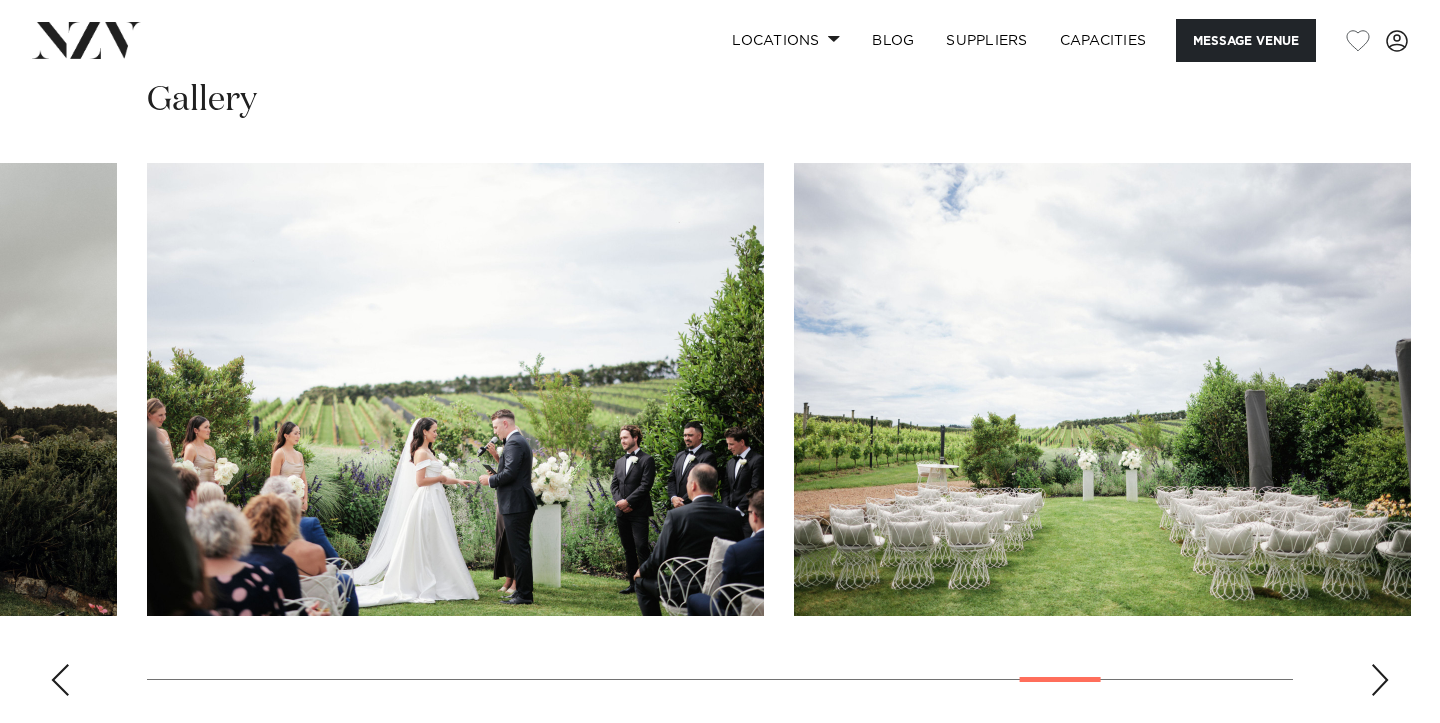 click at bounding box center (1380, 680) 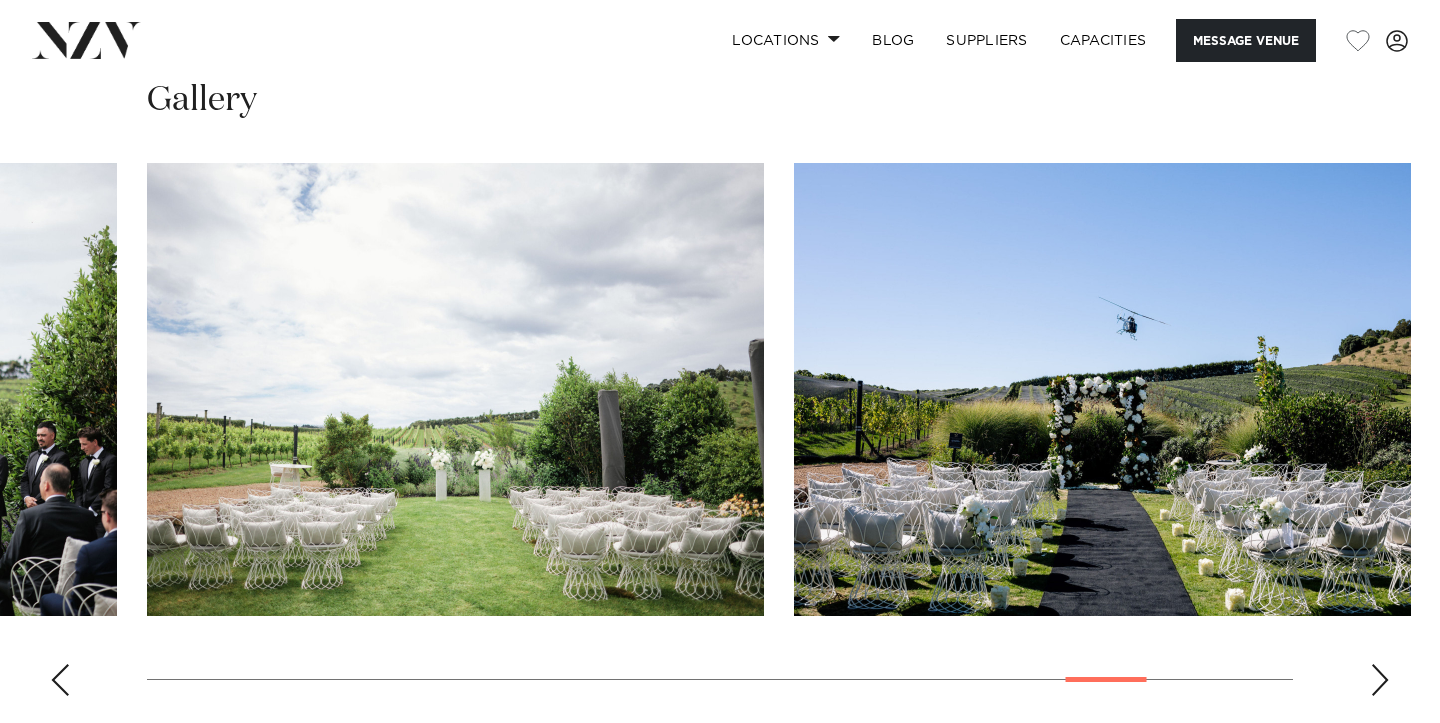 click at bounding box center (1380, 680) 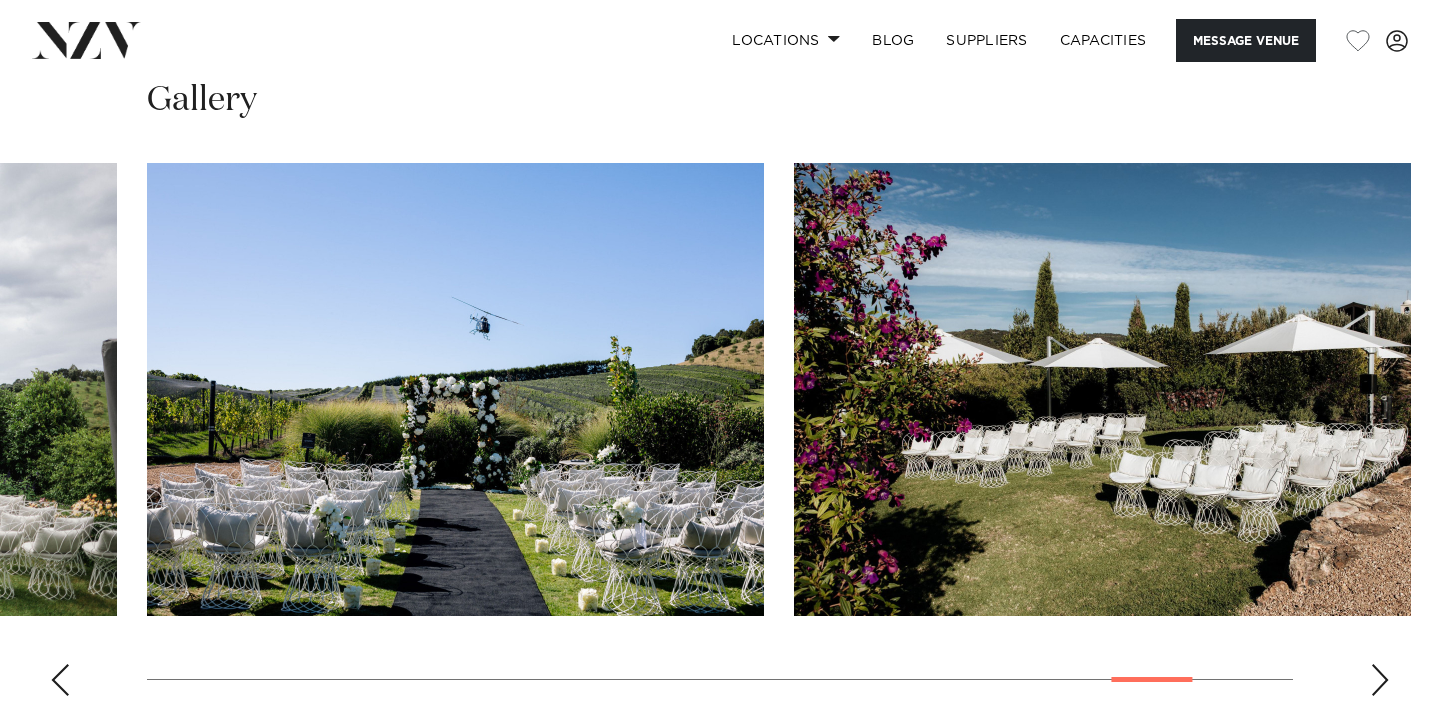 click at bounding box center (1380, 680) 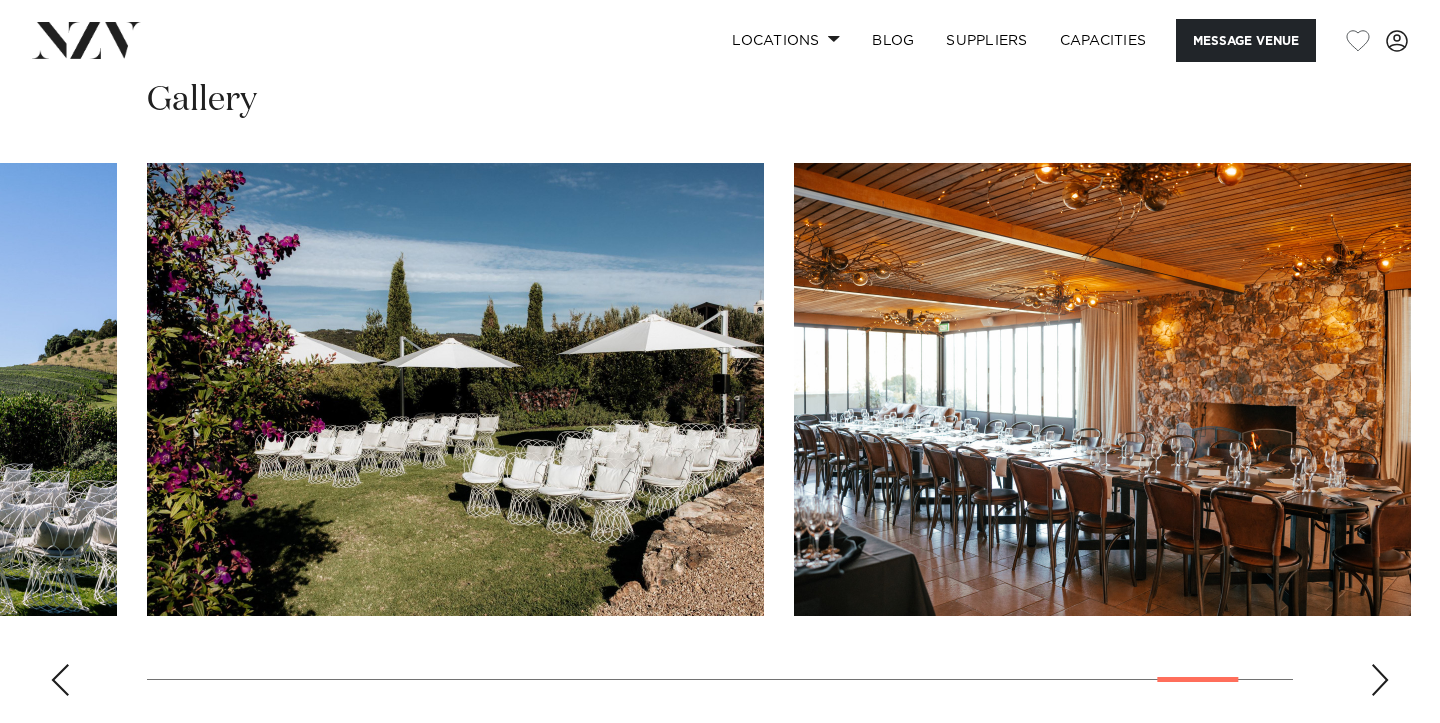 click at bounding box center (1380, 680) 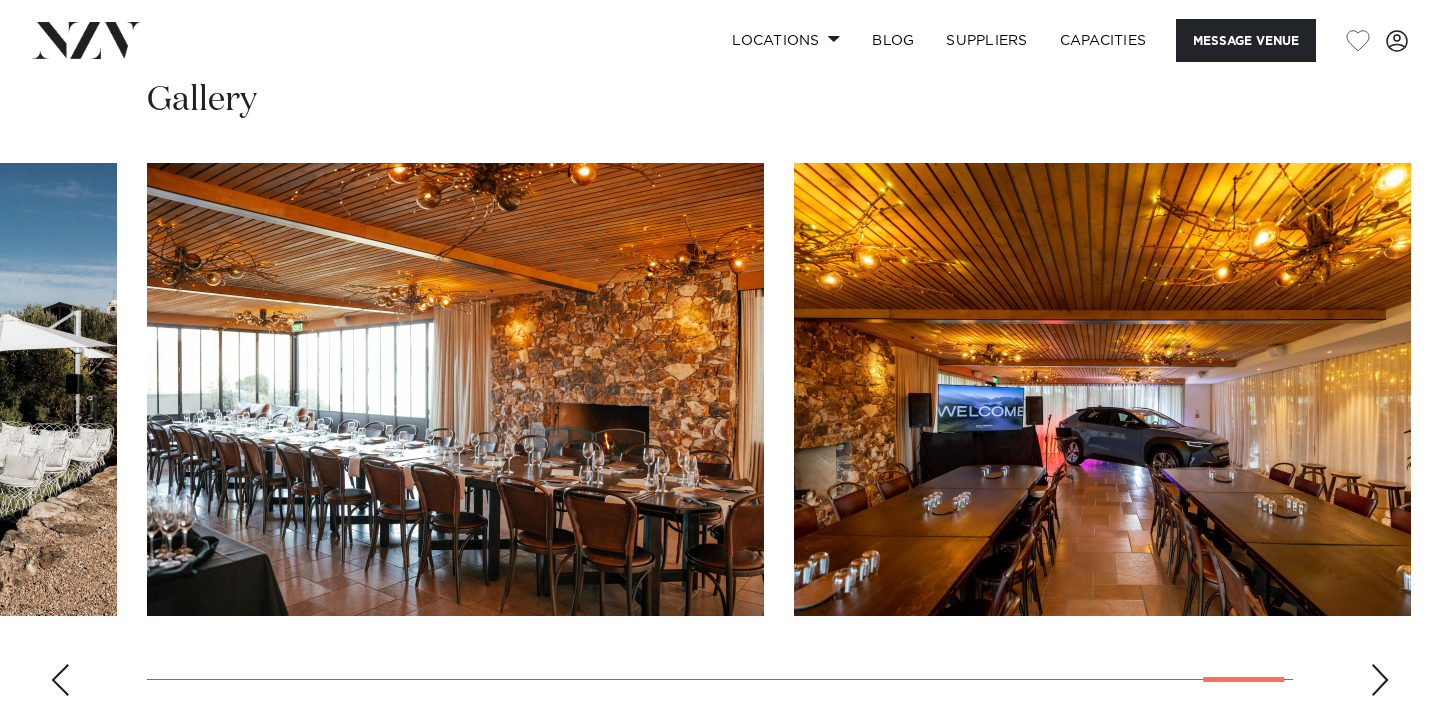click at bounding box center (1380, 680) 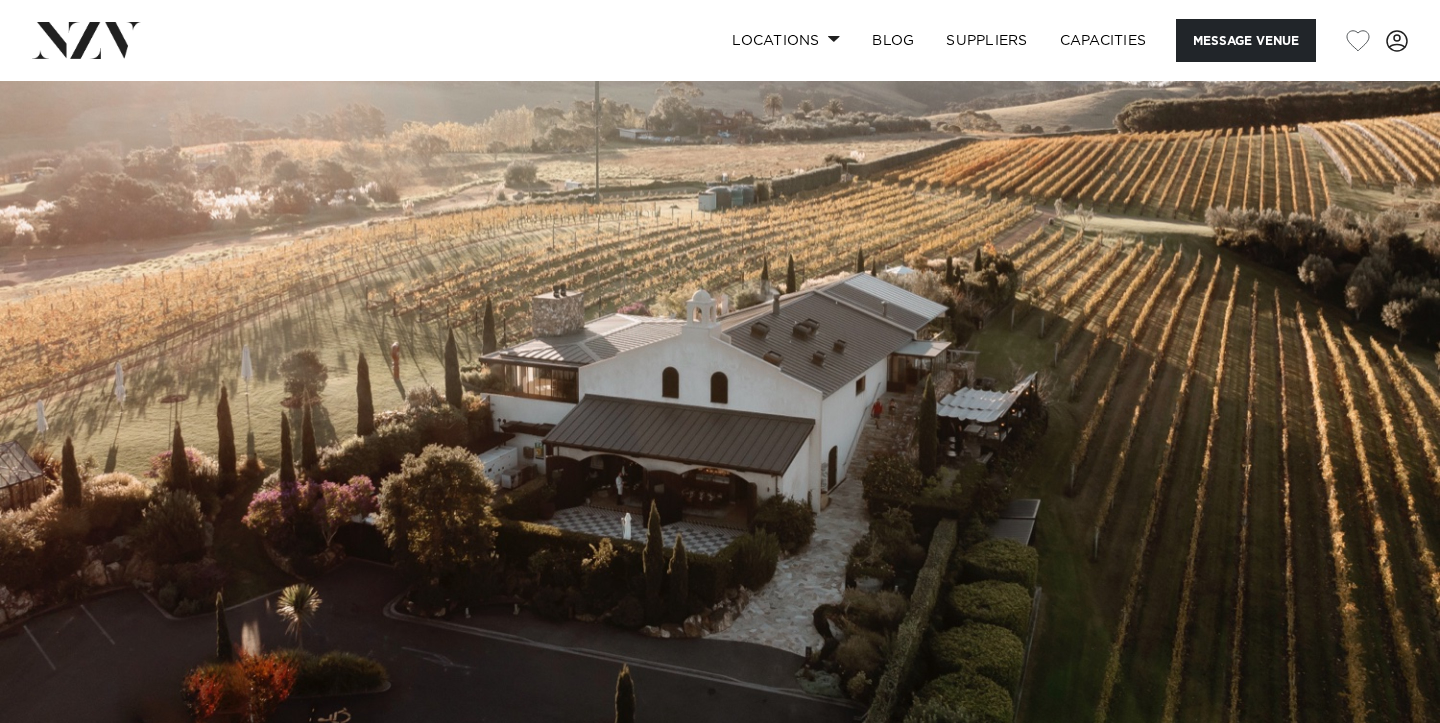 scroll, scrollTop: 0, scrollLeft: 0, axis: both 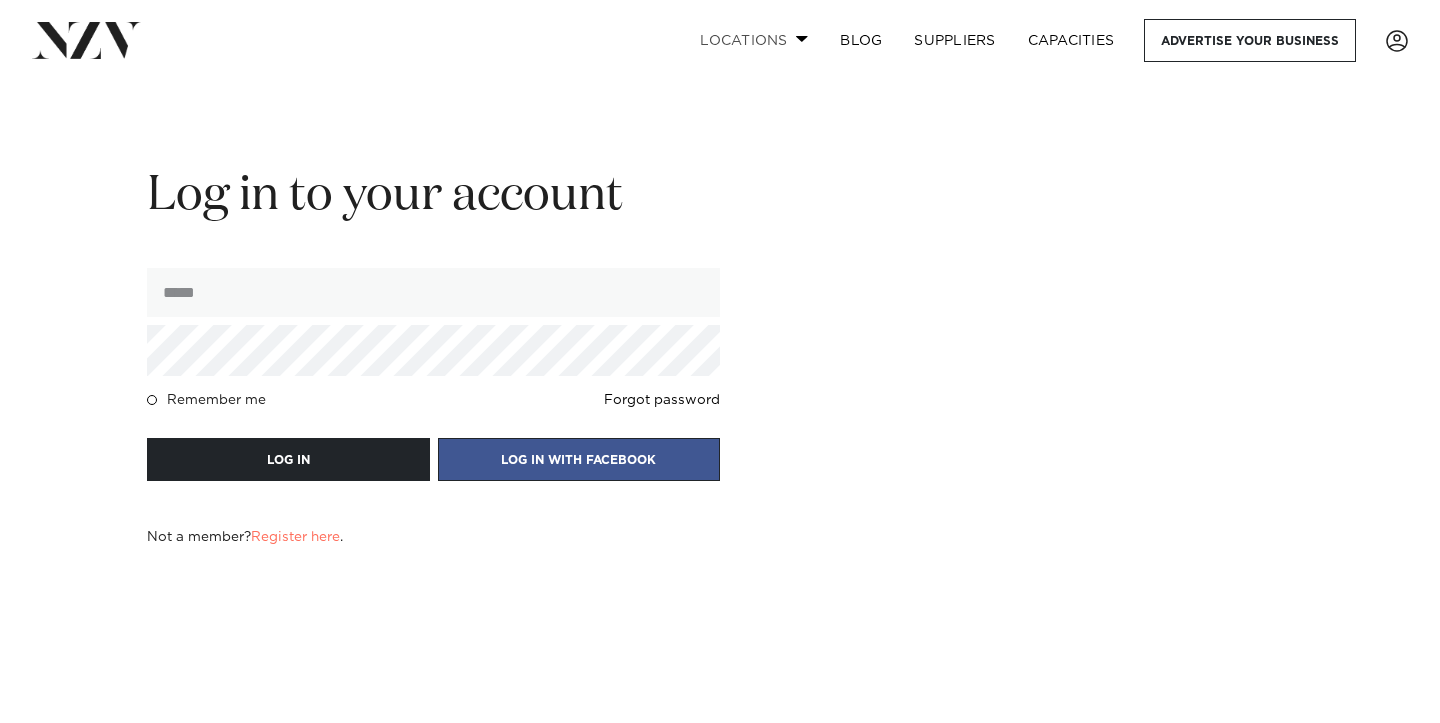 click on "Locations" at bounding box center (754, 40) 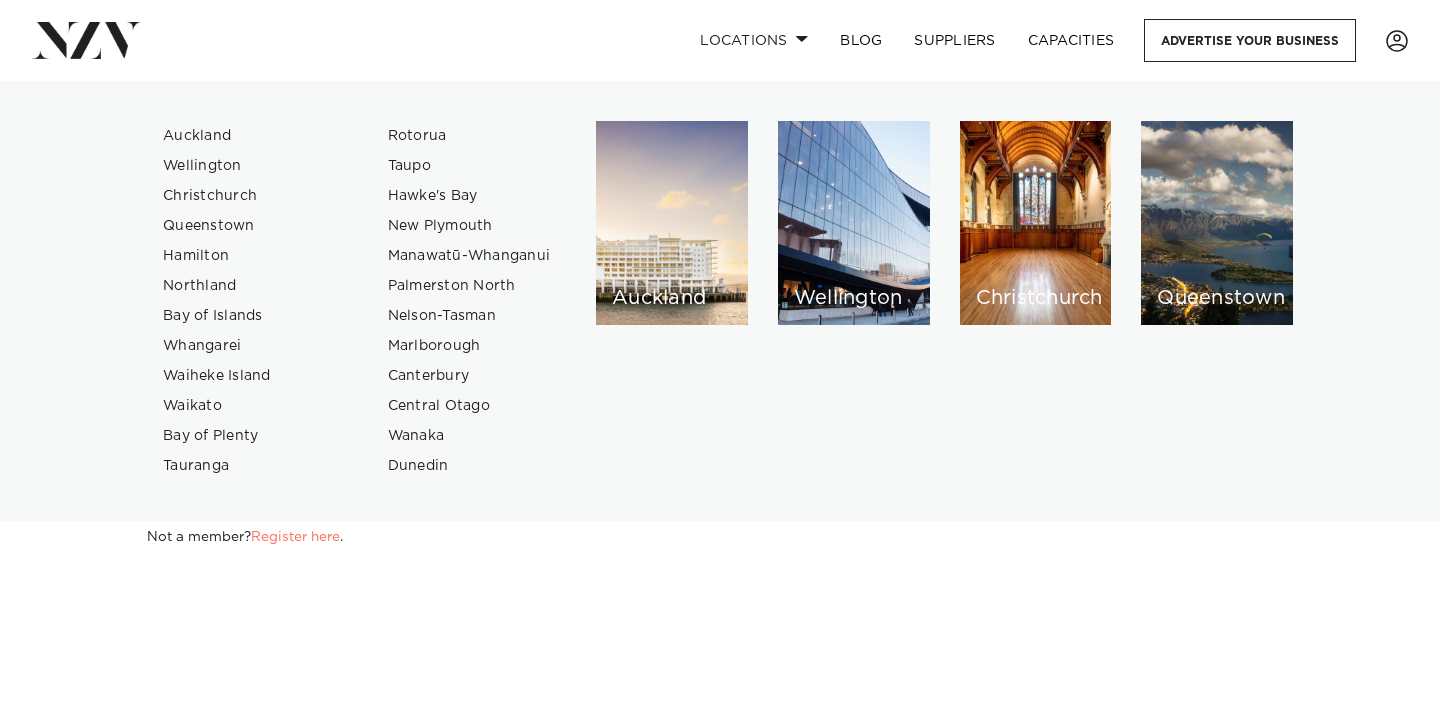 click on "Queenstown" at bounding box center [1217, 223] 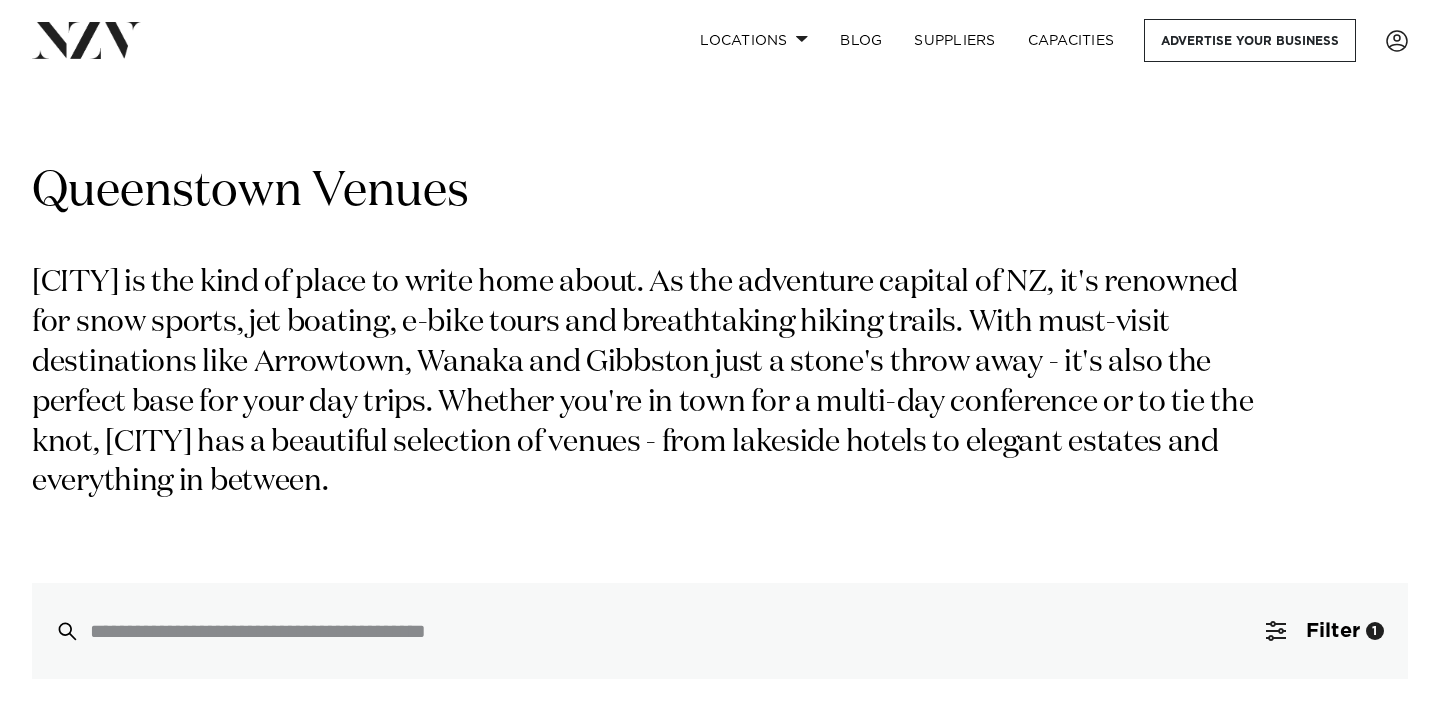 scroll, scrollTop: 0, scrollLeft: 0, axis: both 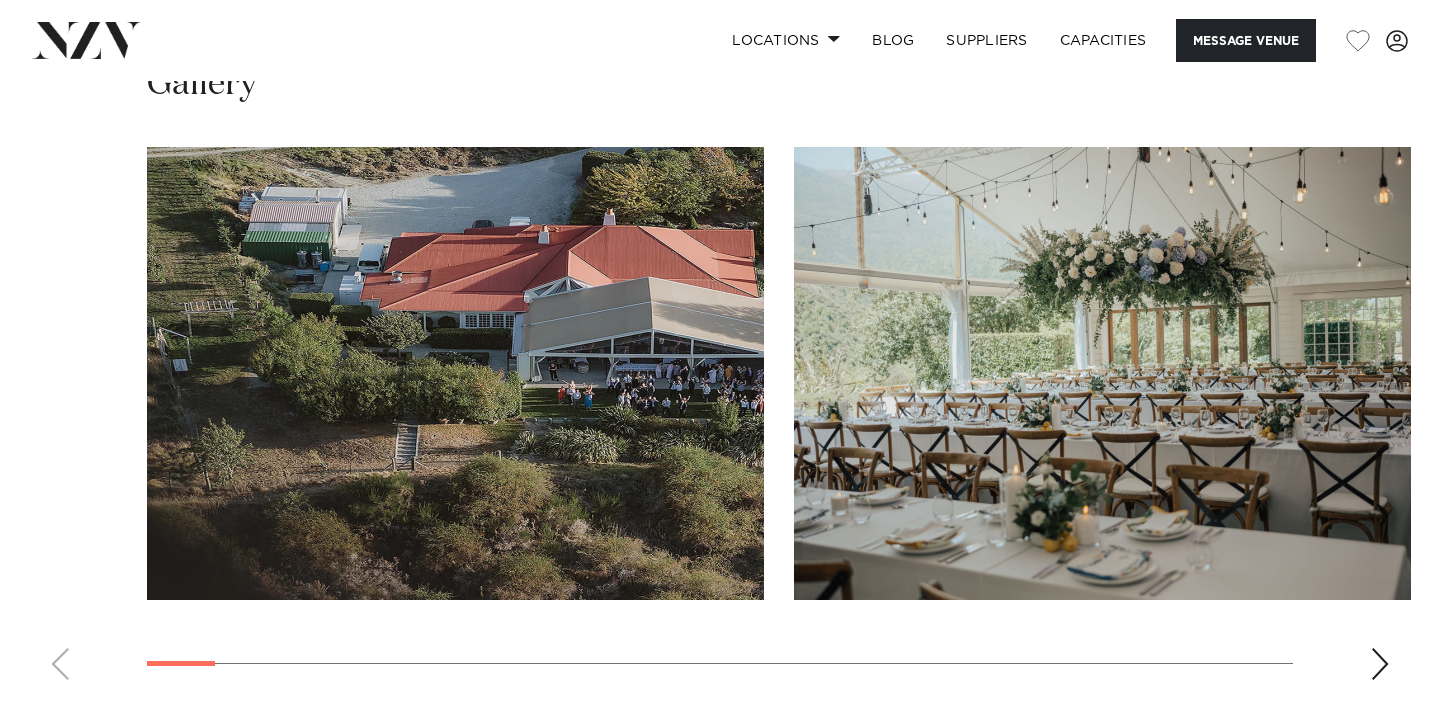 click at bounding box center (1380, 664) 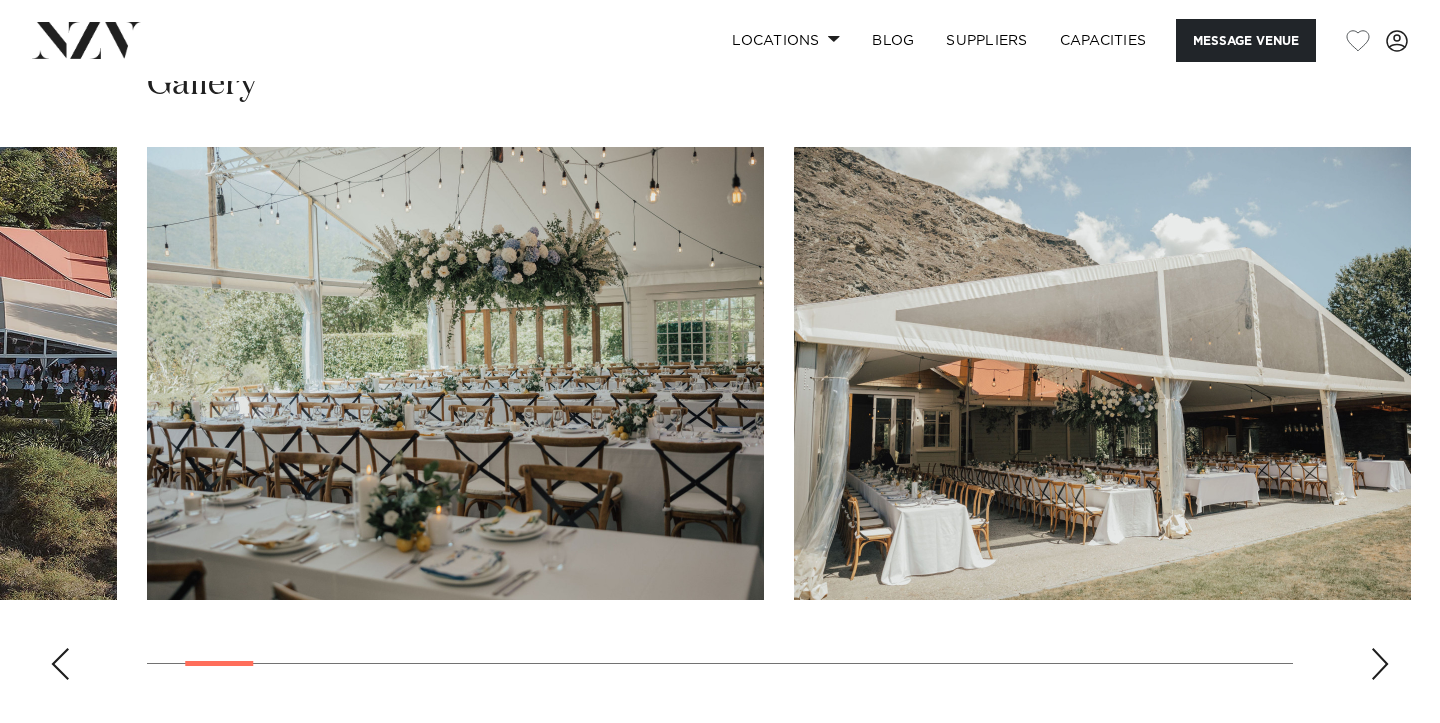 click at bounding box center [1380, 664] 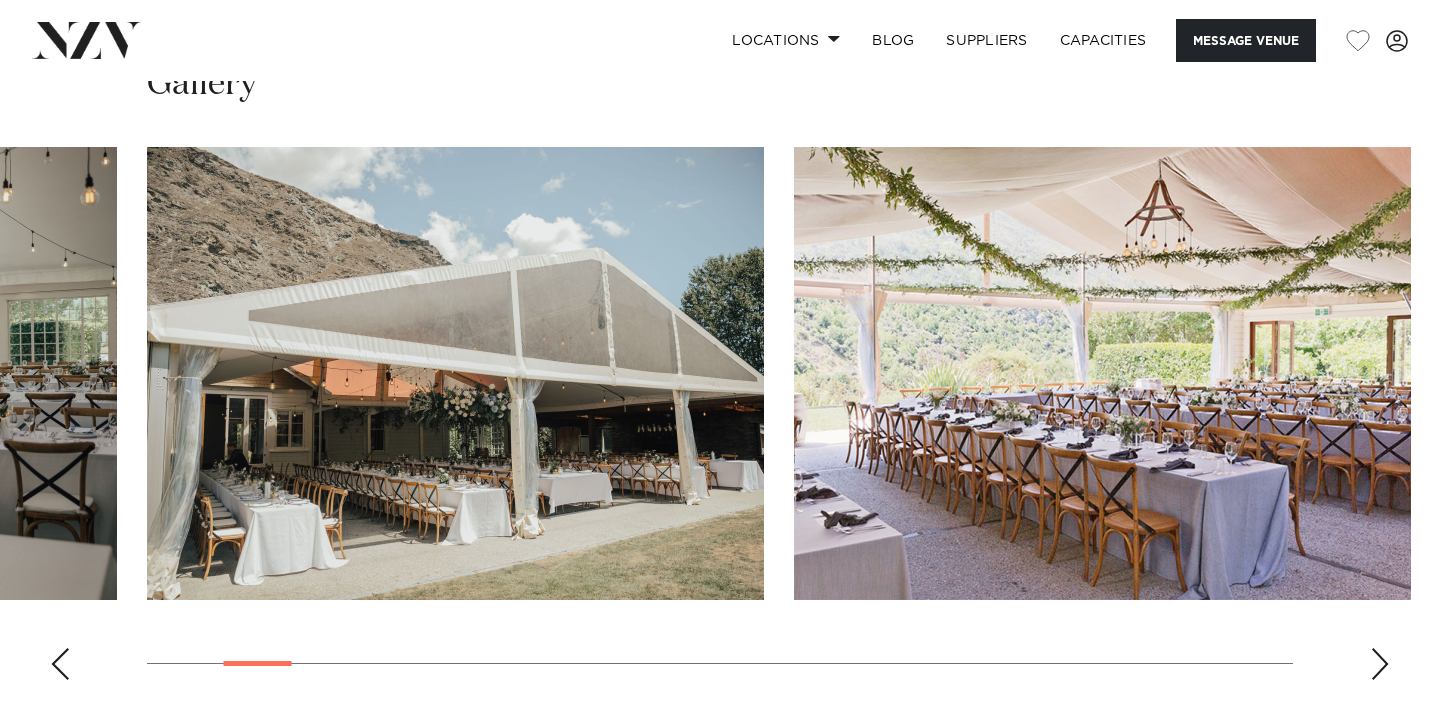 click at bounding box center [1380, 664] 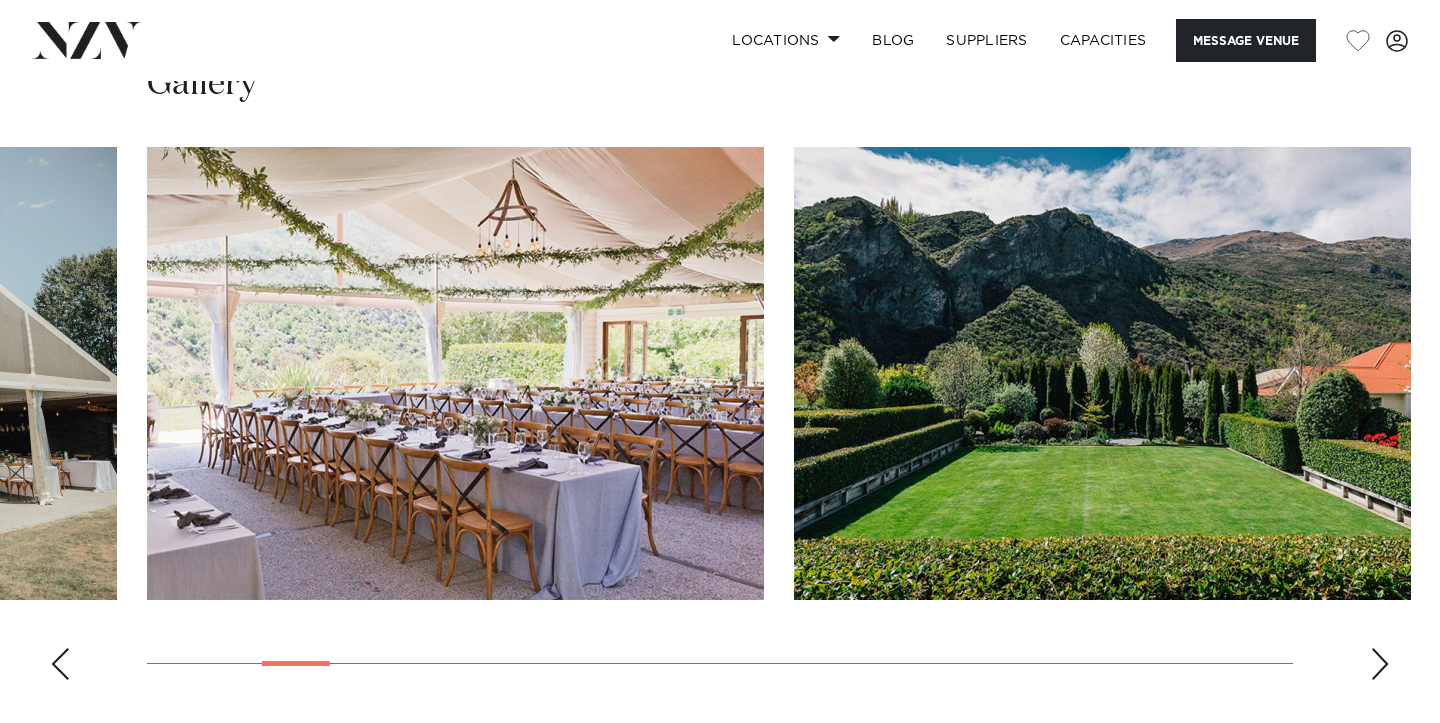 click at bounding box center (1380, 664) 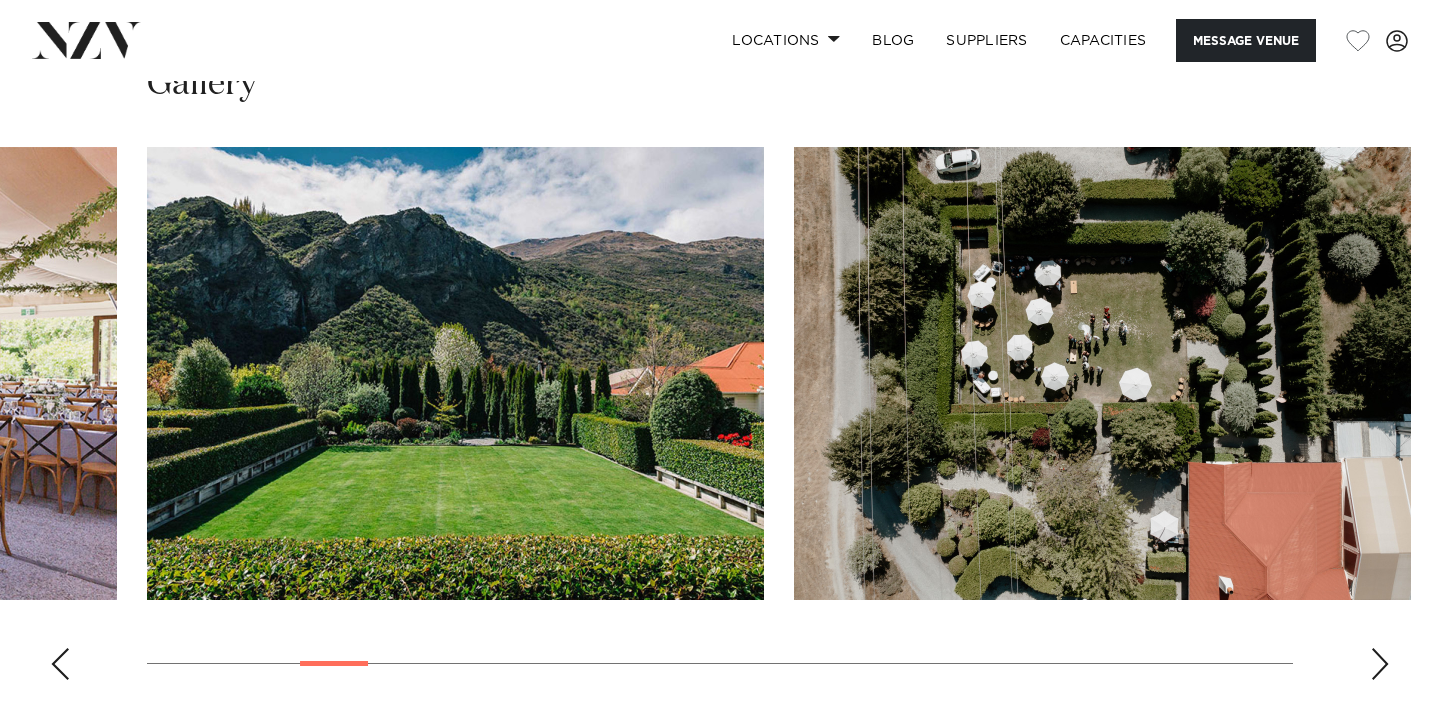 click at bounding box center [1380, 664] 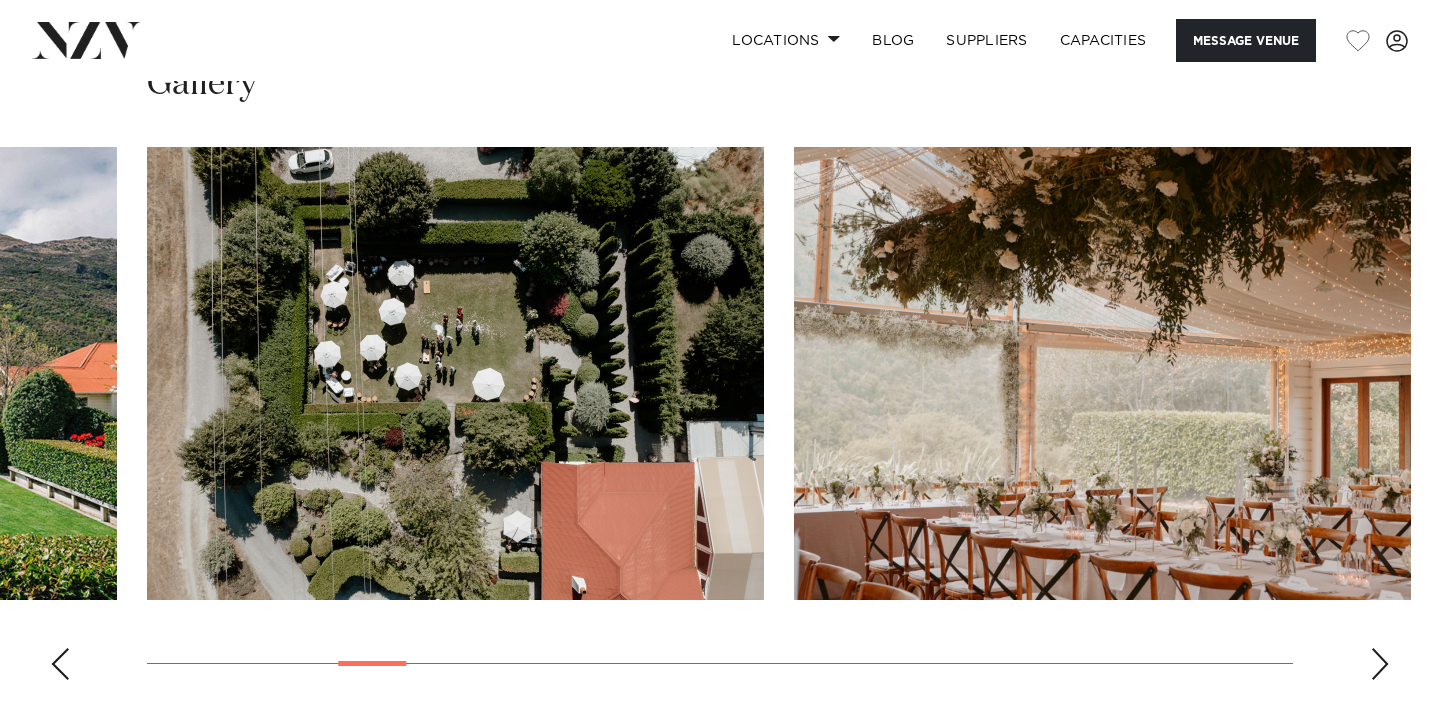 click at bounding box center (1380, 664) 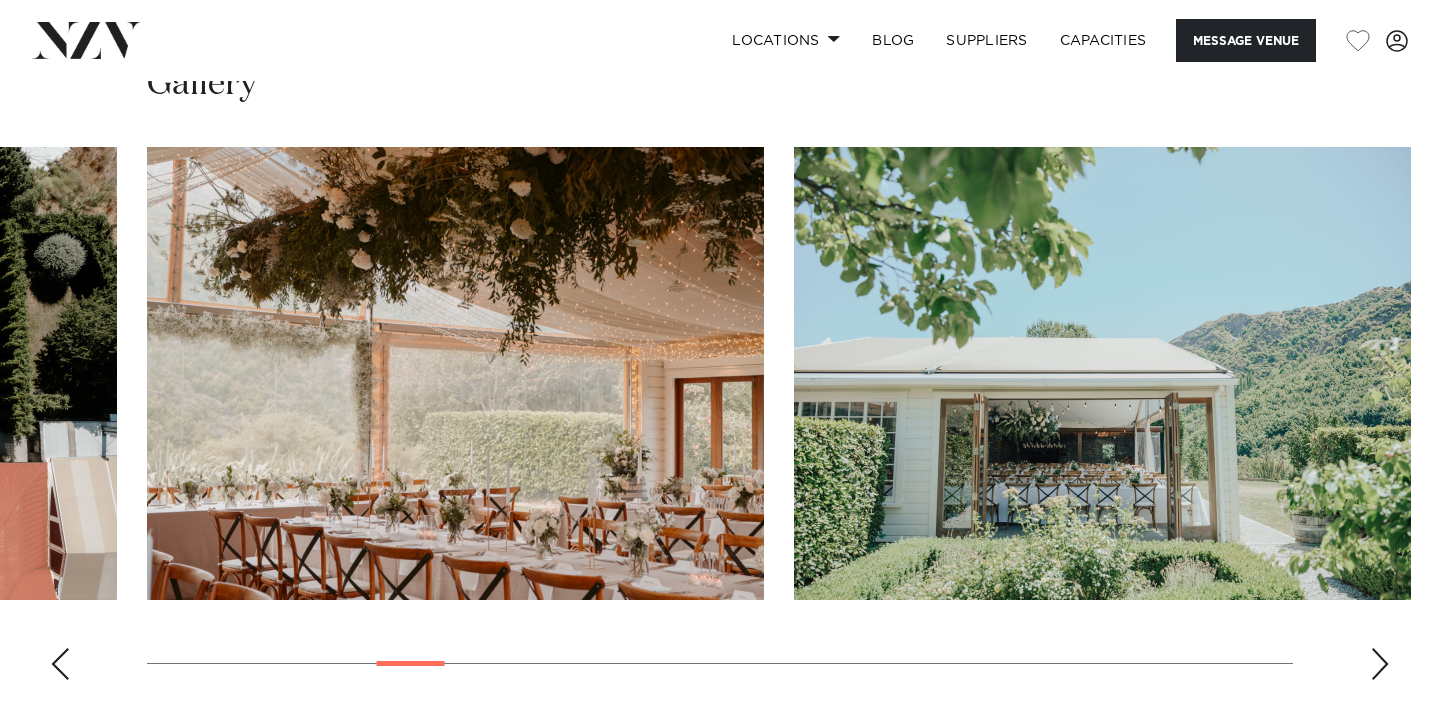 click at bounding box center [1380, 664] 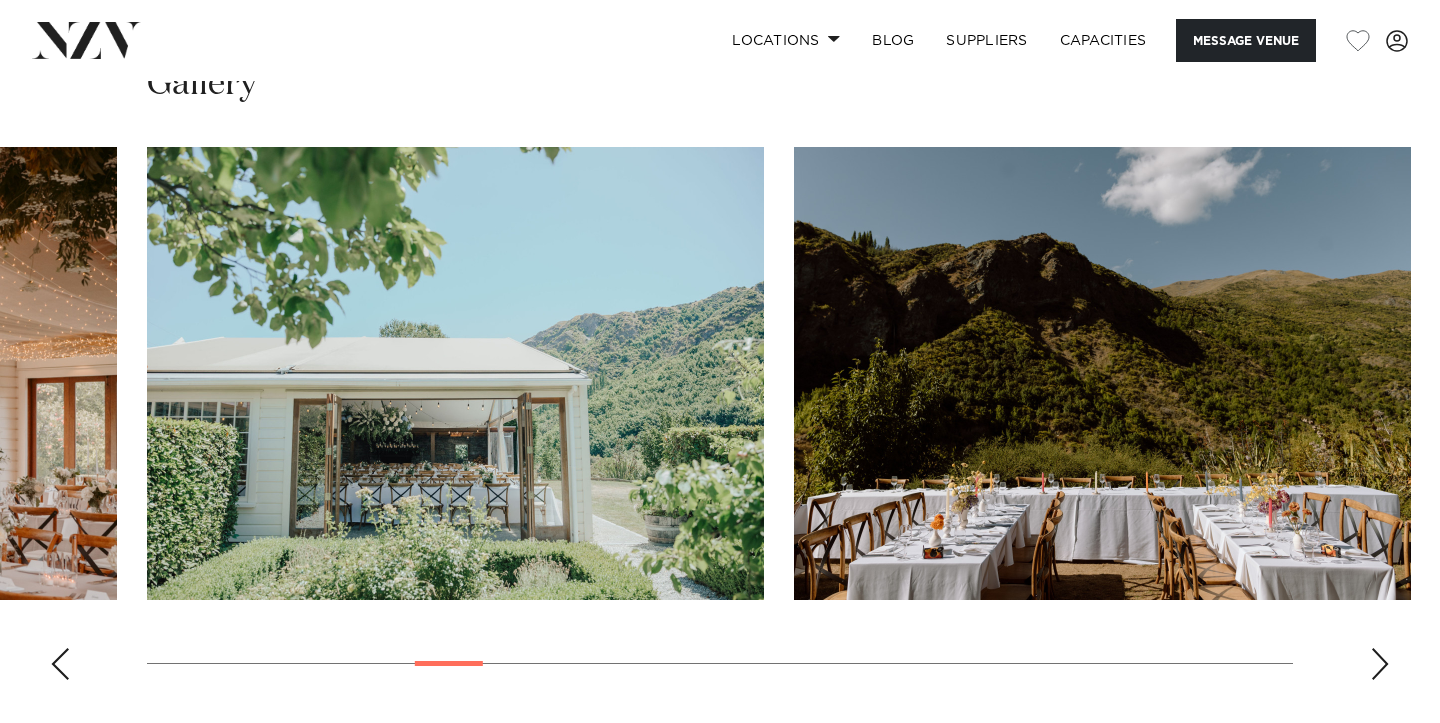 click at bounding box center (1380, 664) 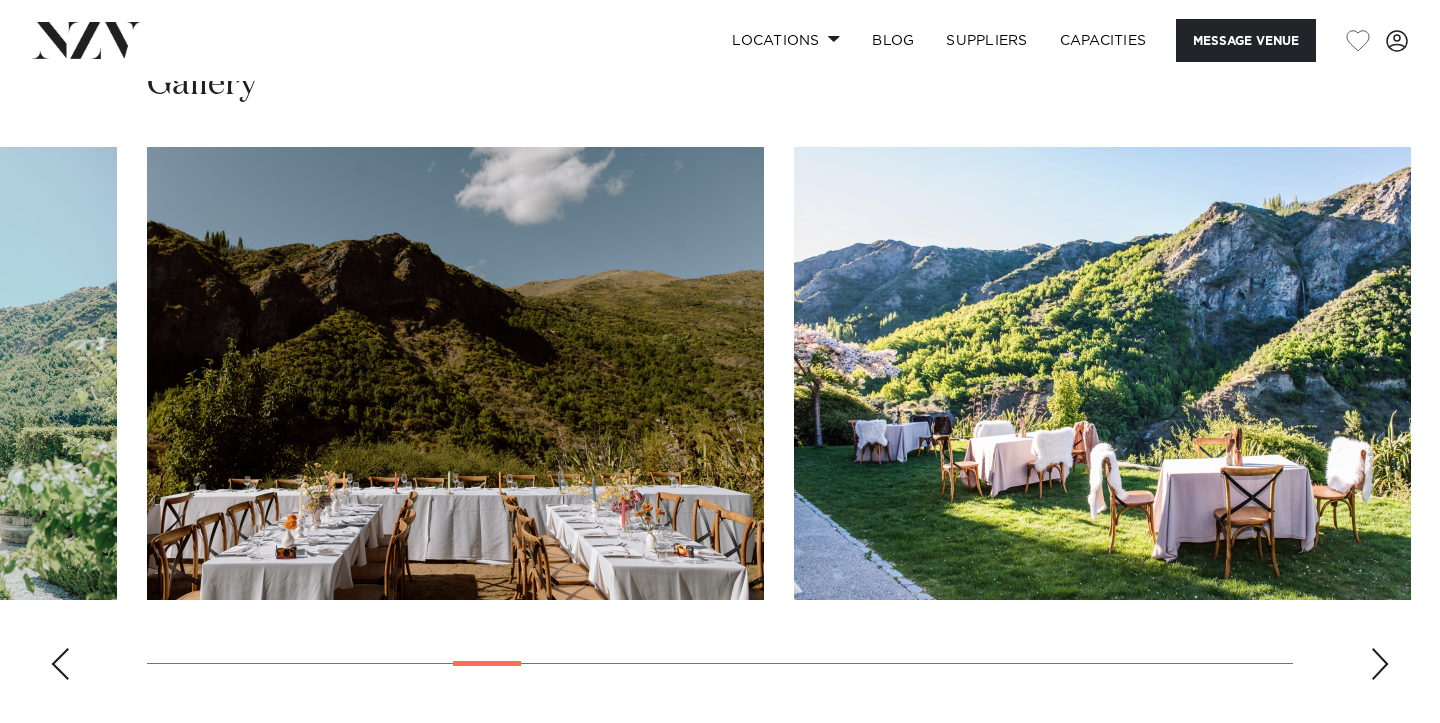 click at bounding box center [1380, 664] 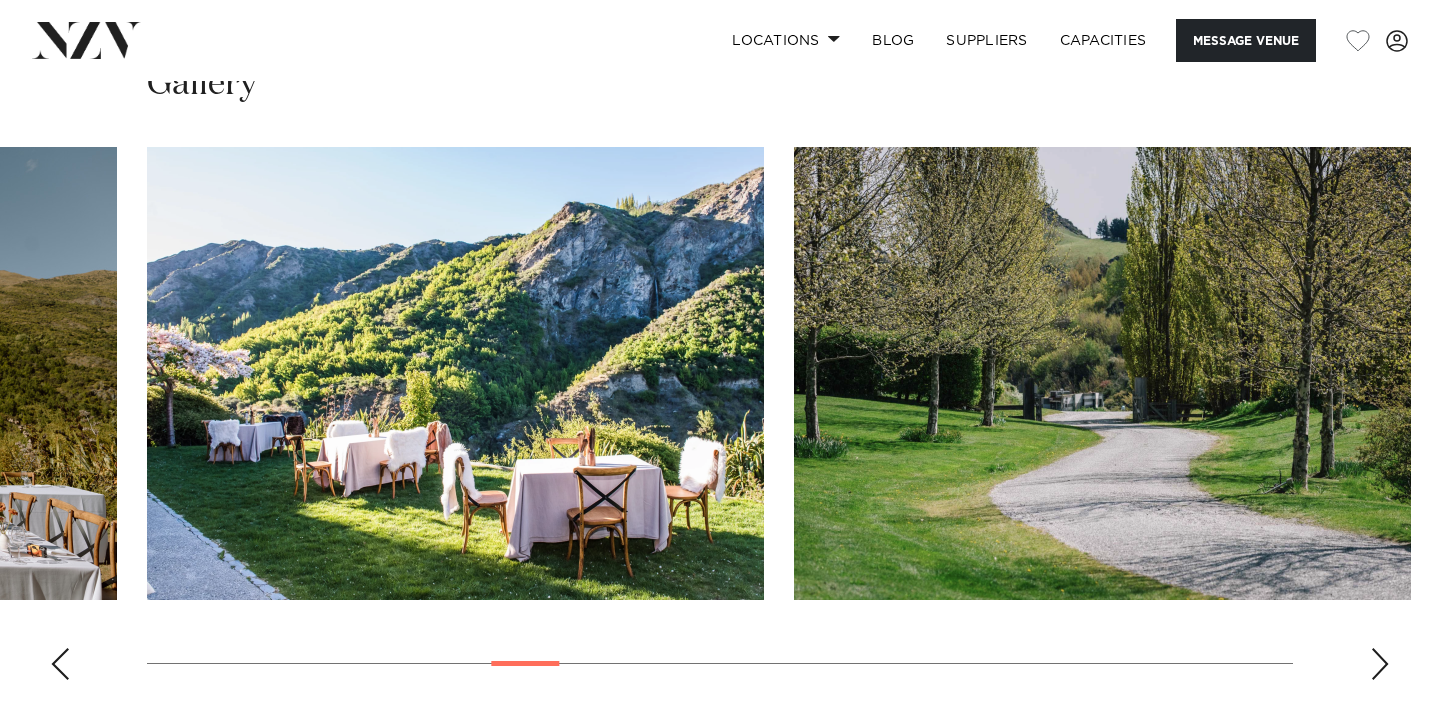 click at bounding box center [1380, 664] 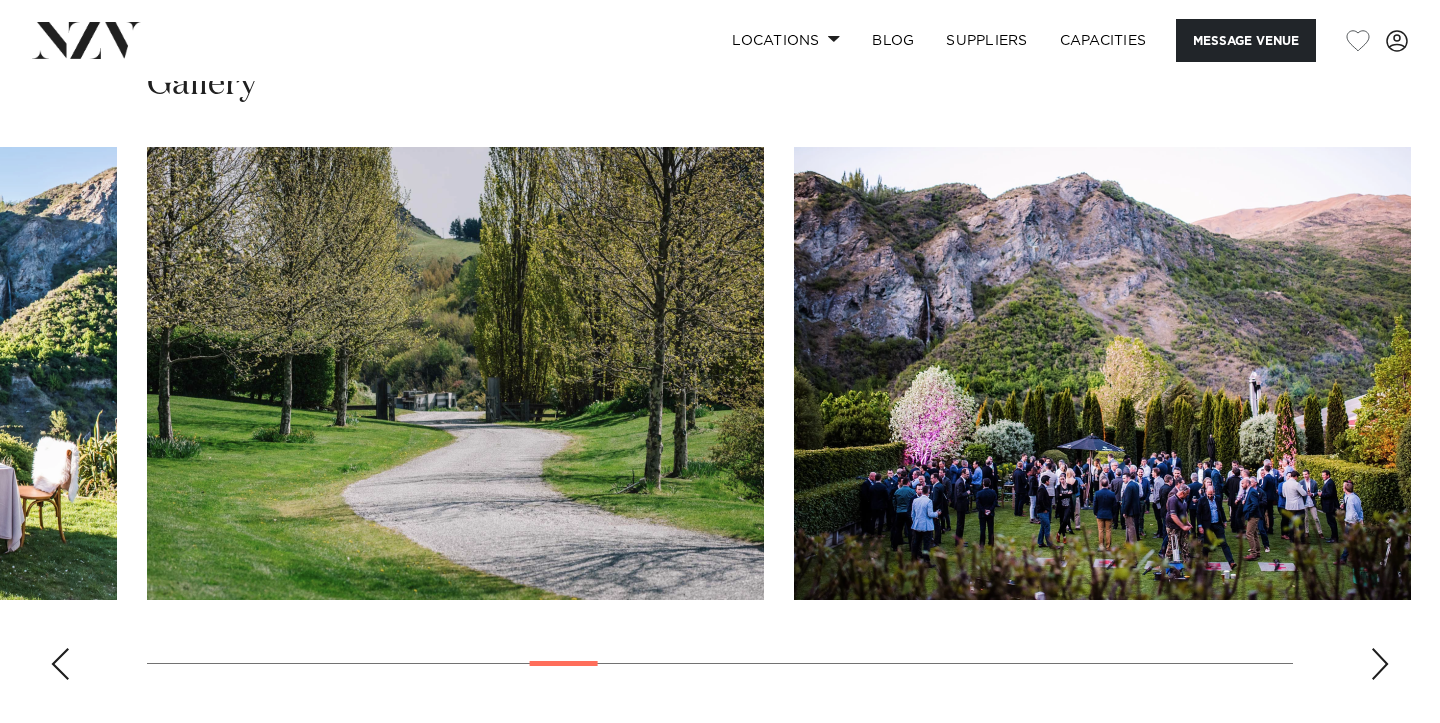 click at bounding box center (1380, 664) 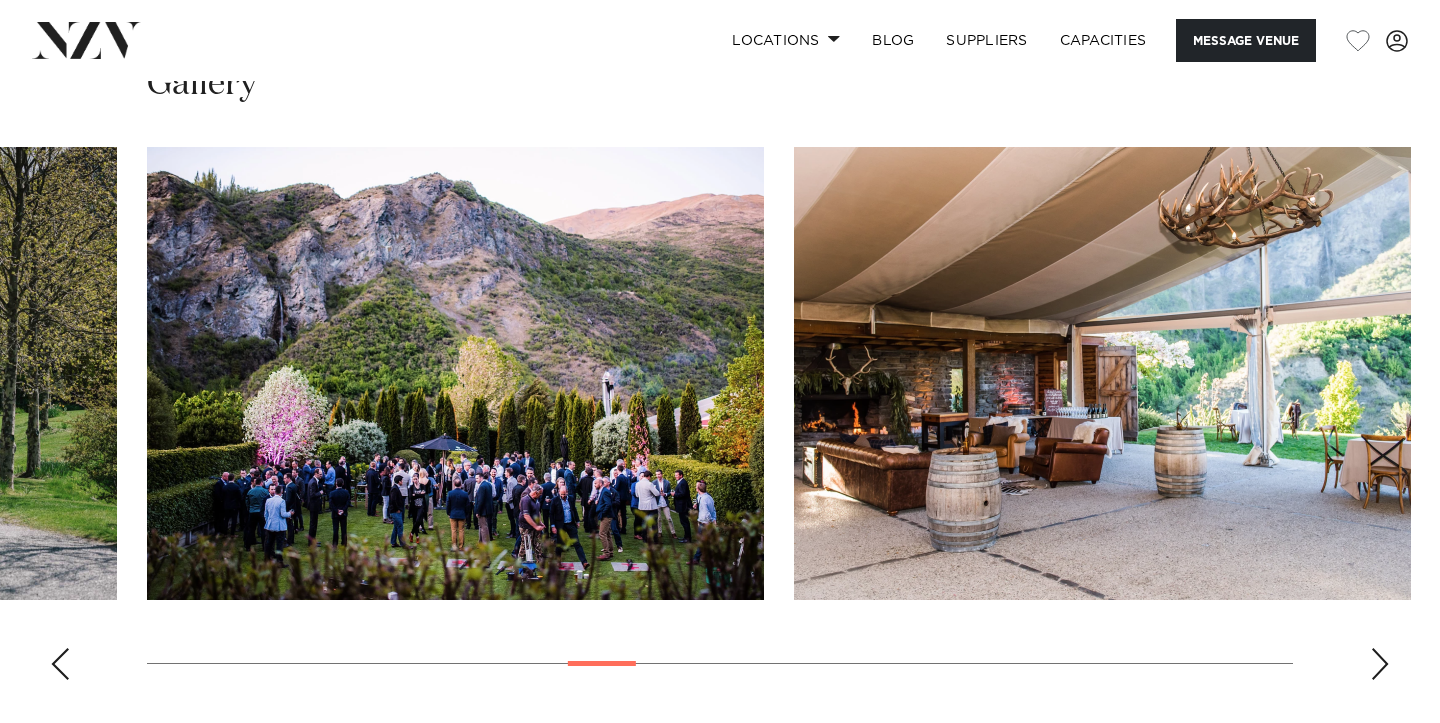 click at bounding box center [1380, 664] 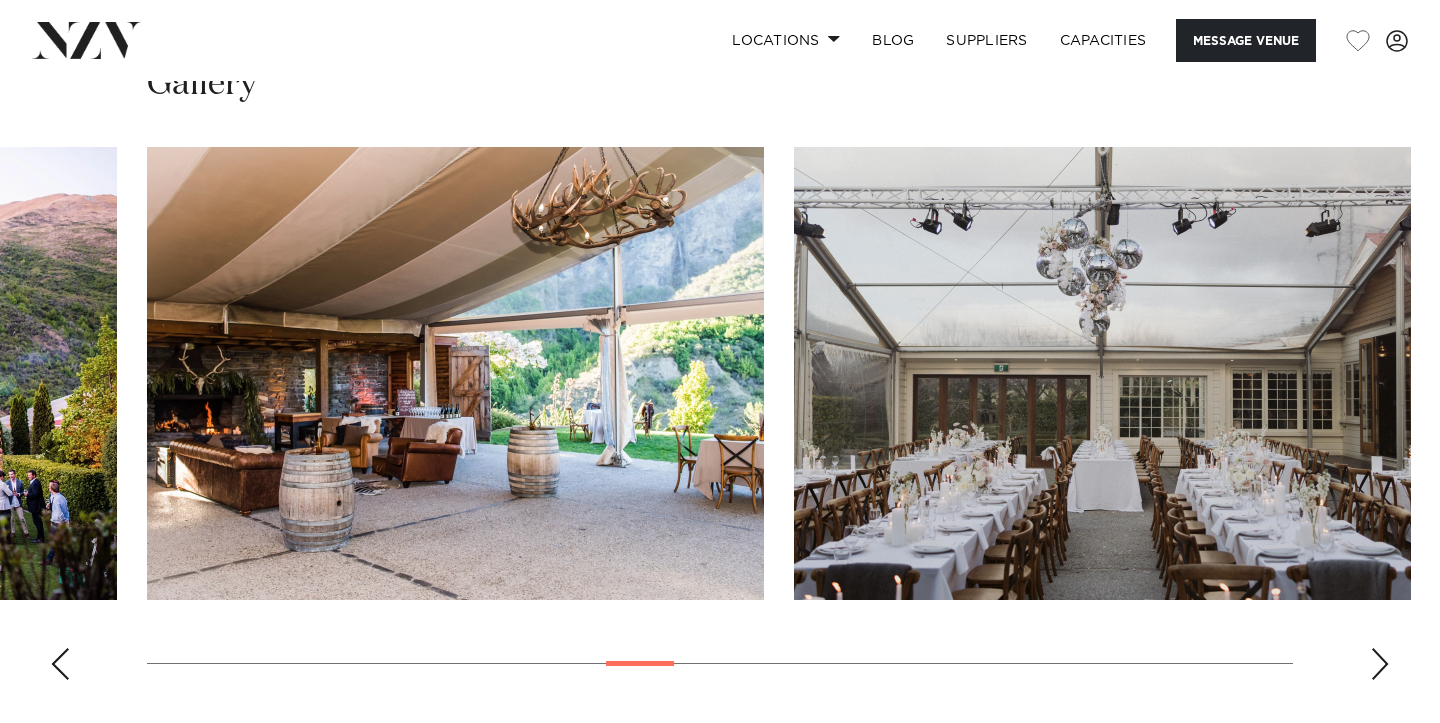 click at bounding box center [1380, 664] 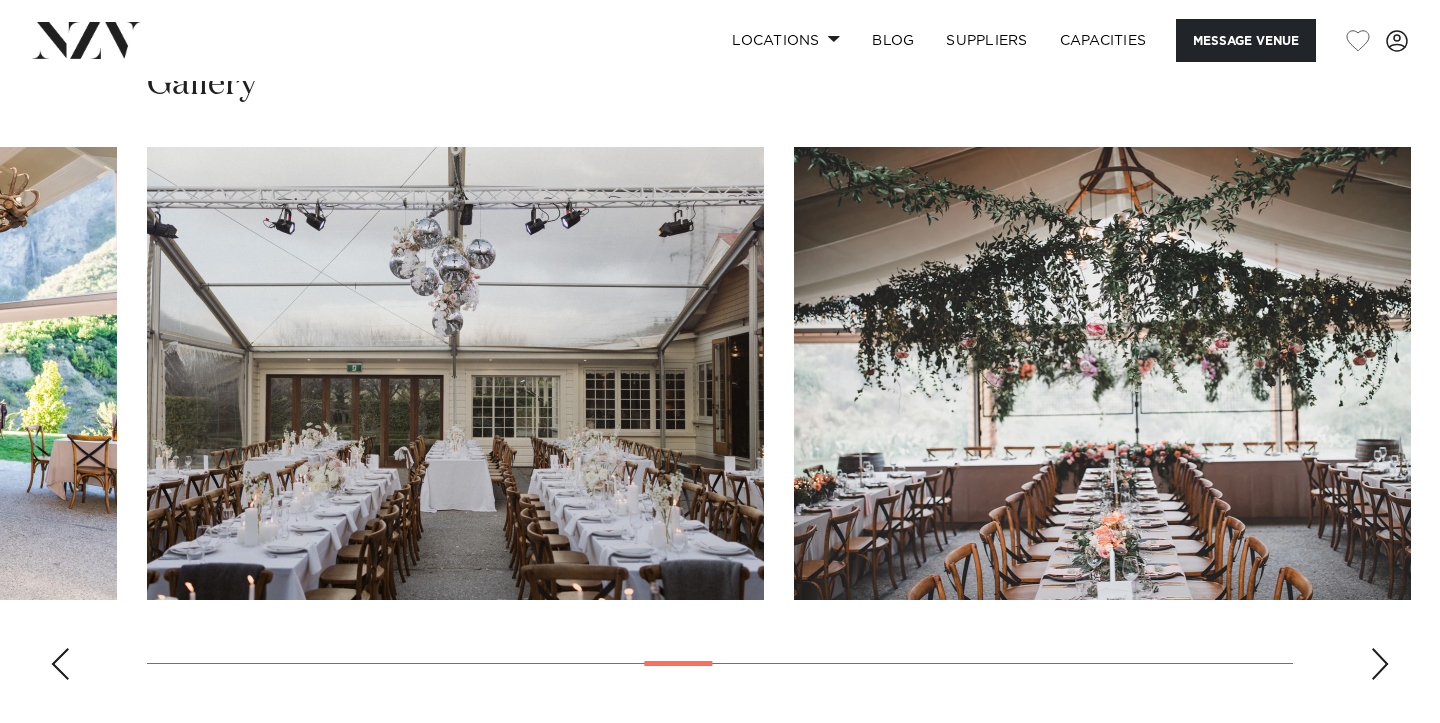 click at bounding box center [1380, 664] 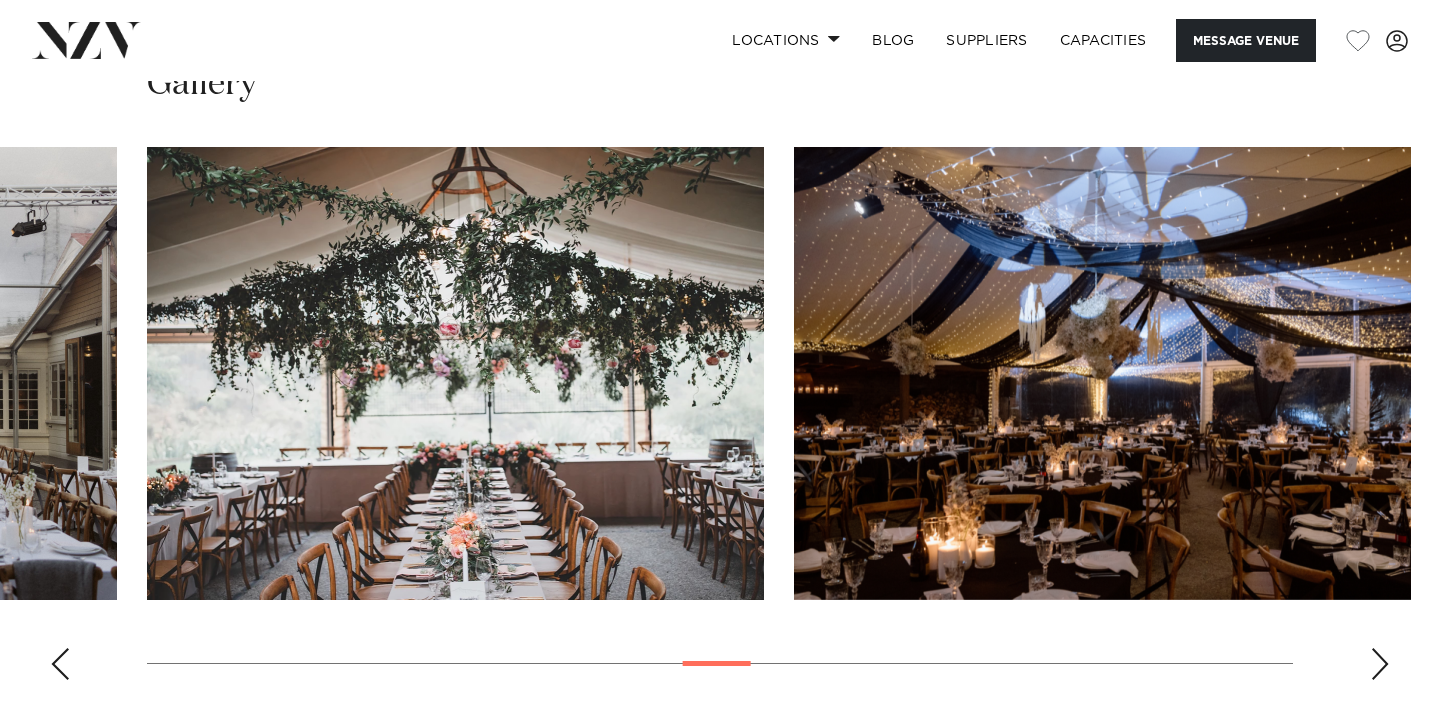click at bounding box center [1380, 664] 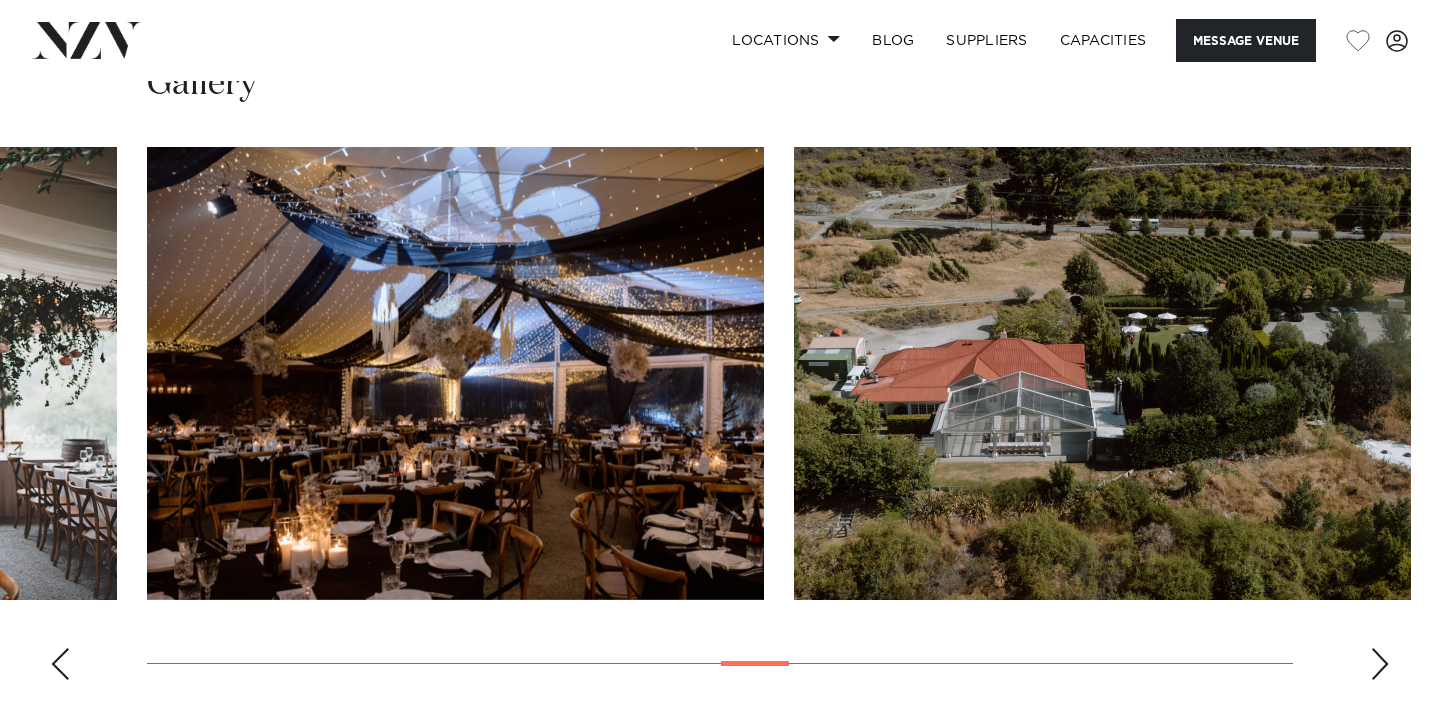 click at bounding box center [1380, 664] 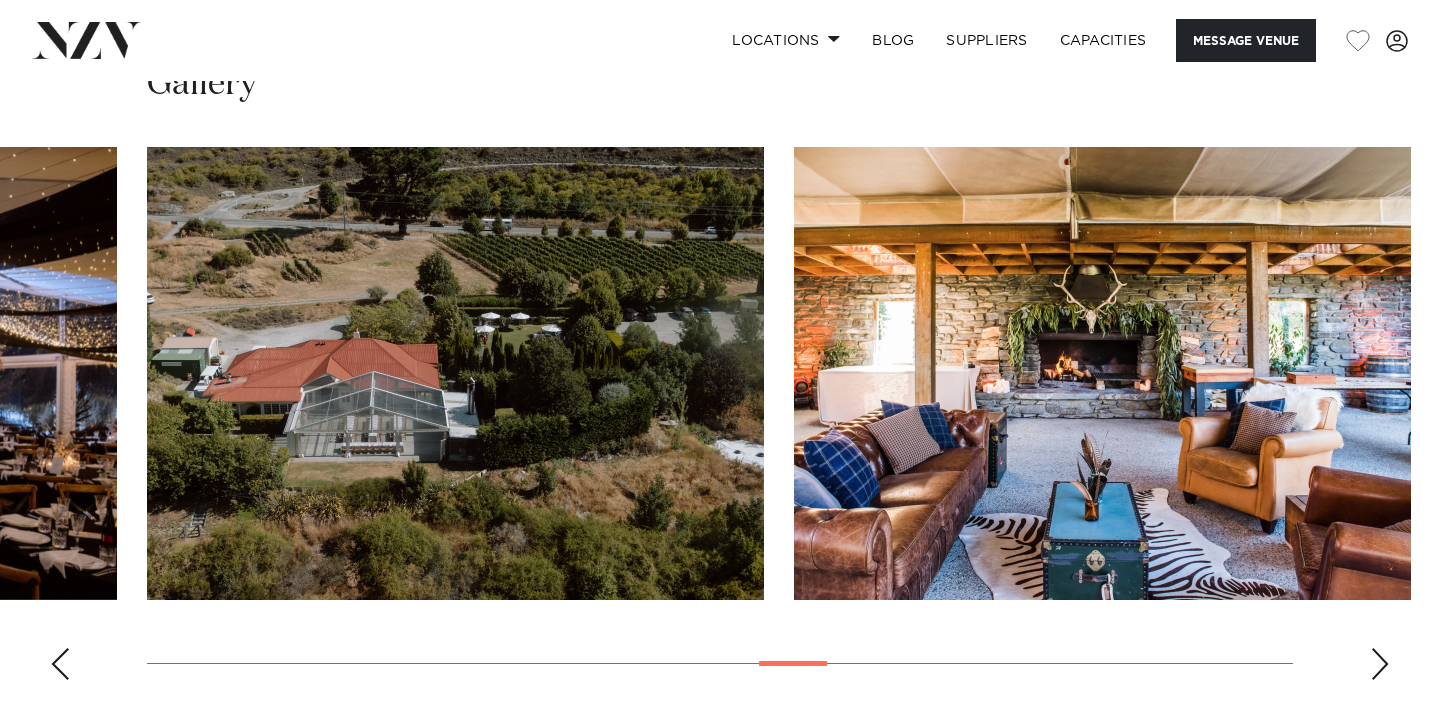 click at bounding box center (1380, 664) 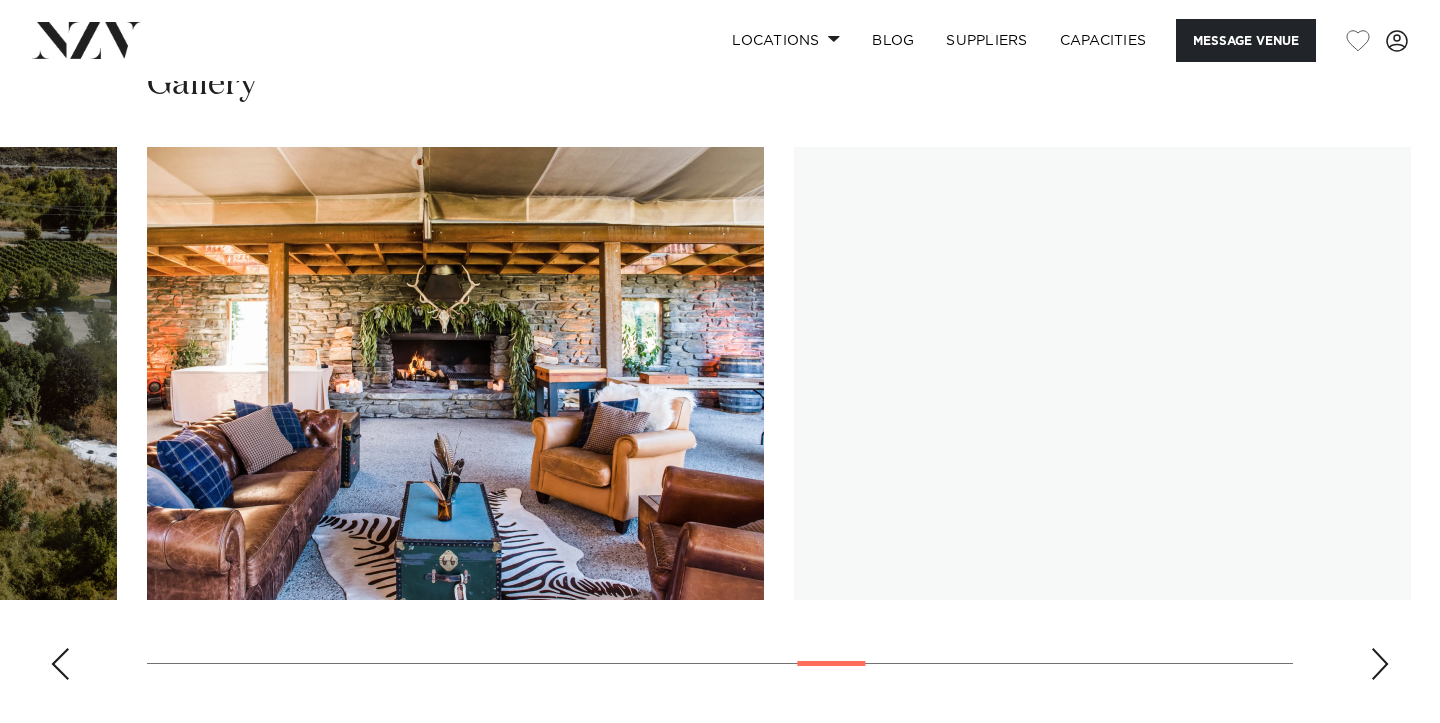 click at bounding box center [1380, 664] 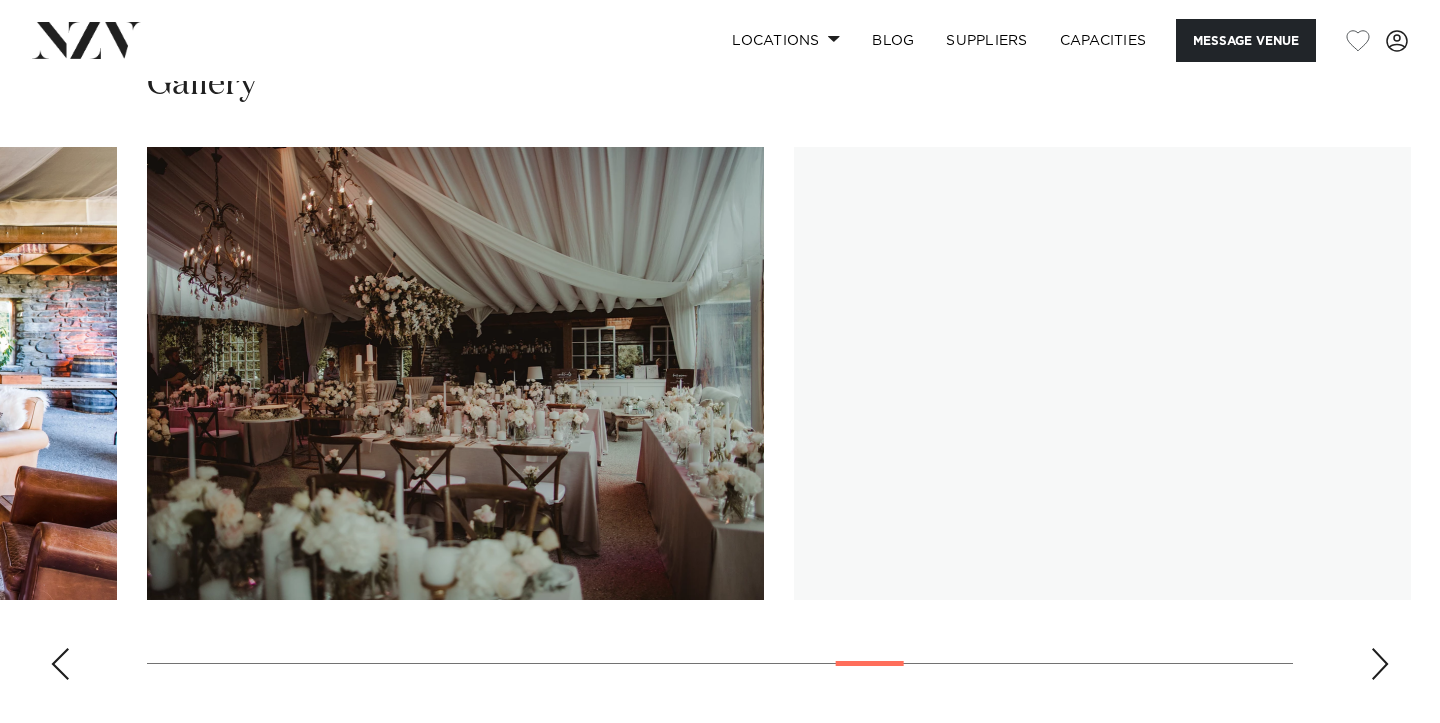 click at bounding box center [1380, 664] 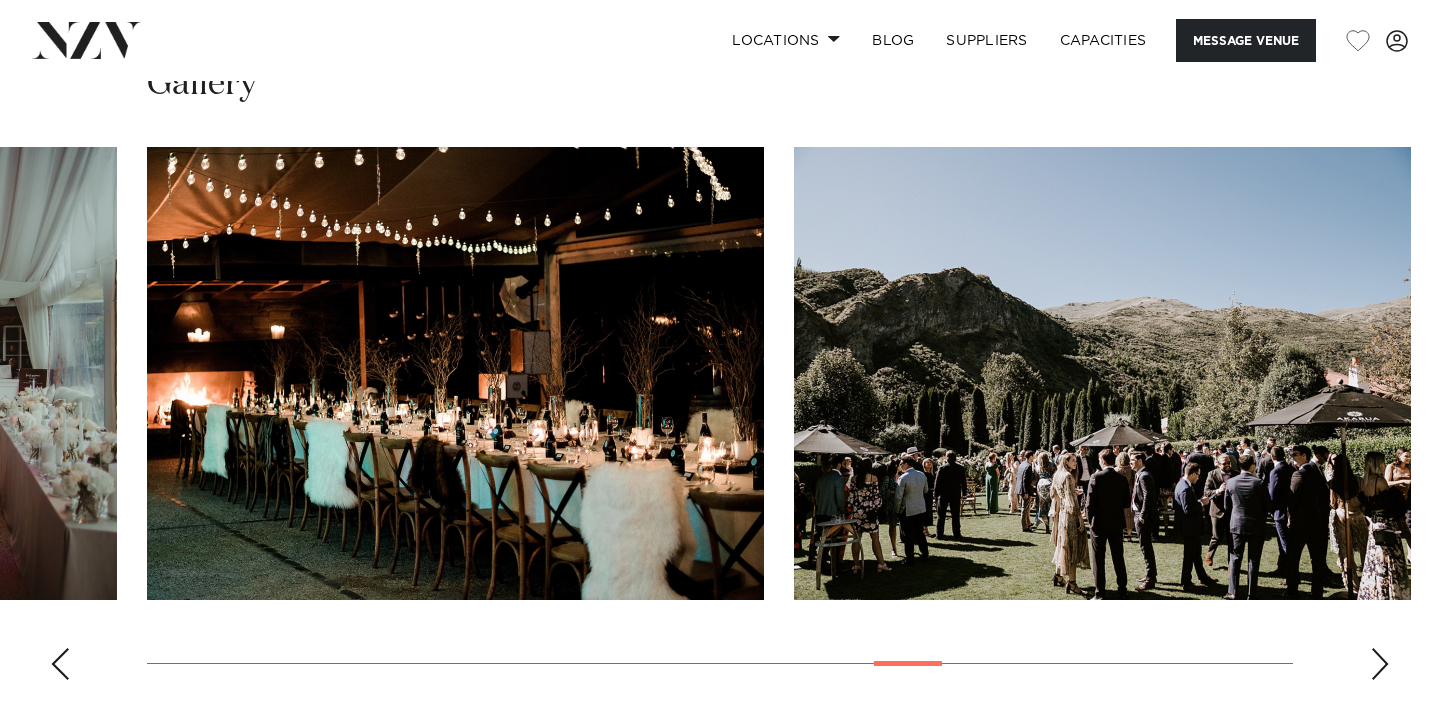 click at bounding box center [1380, 664] 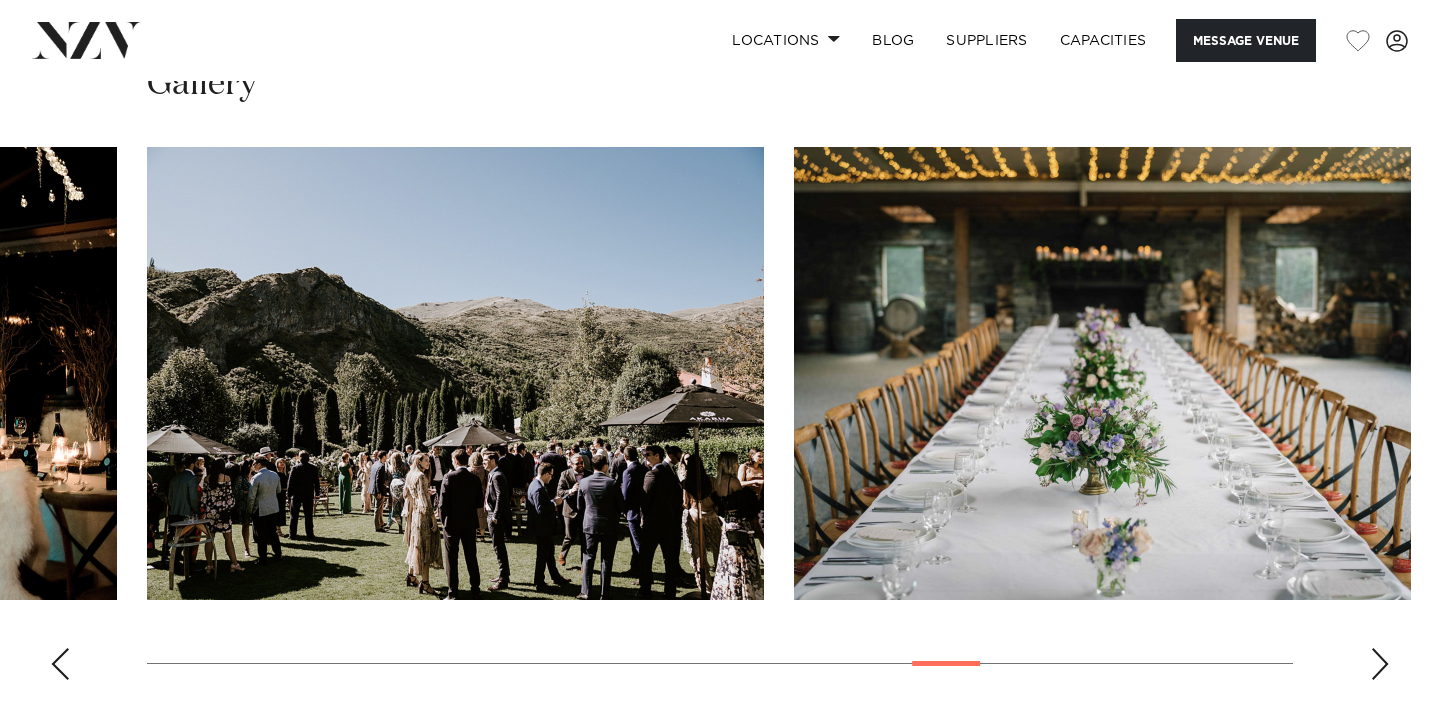 click at bounding box center (1380, 664) 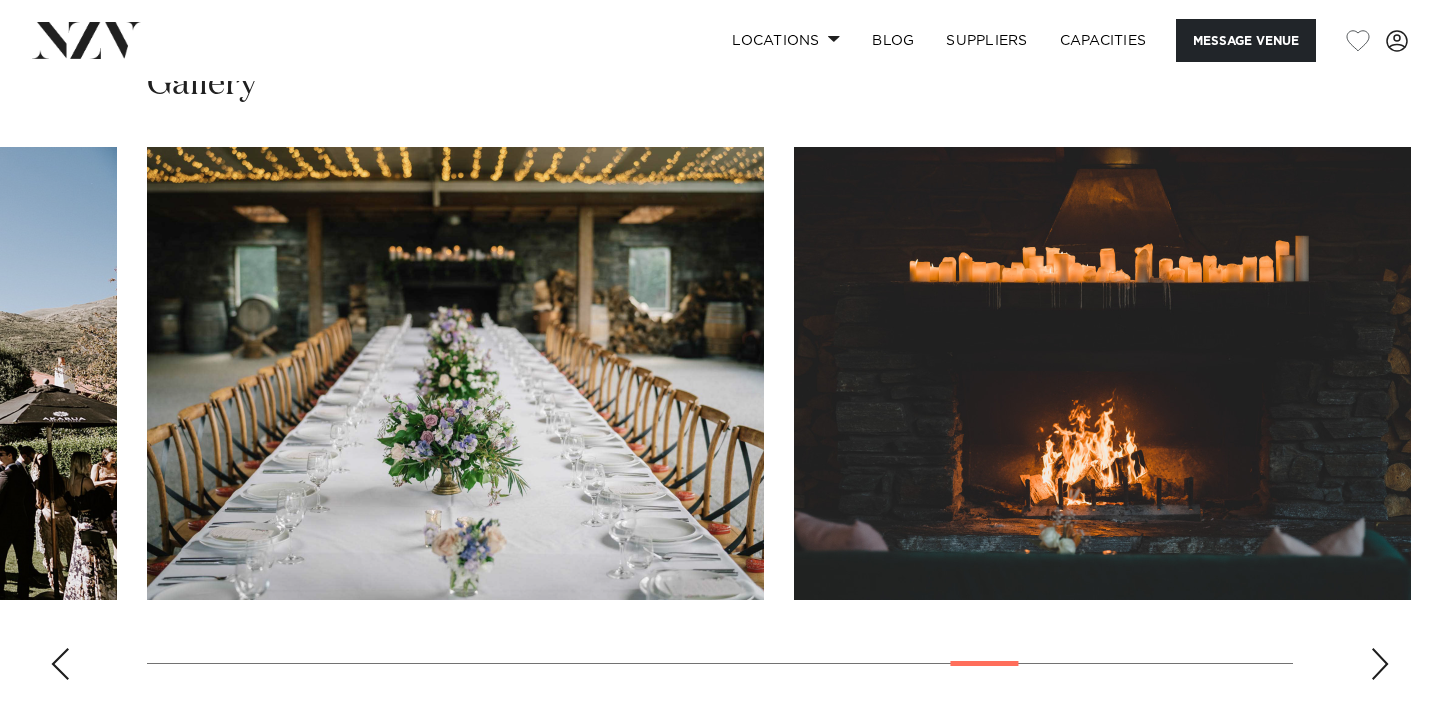 click at bounding box center [1380, 664] 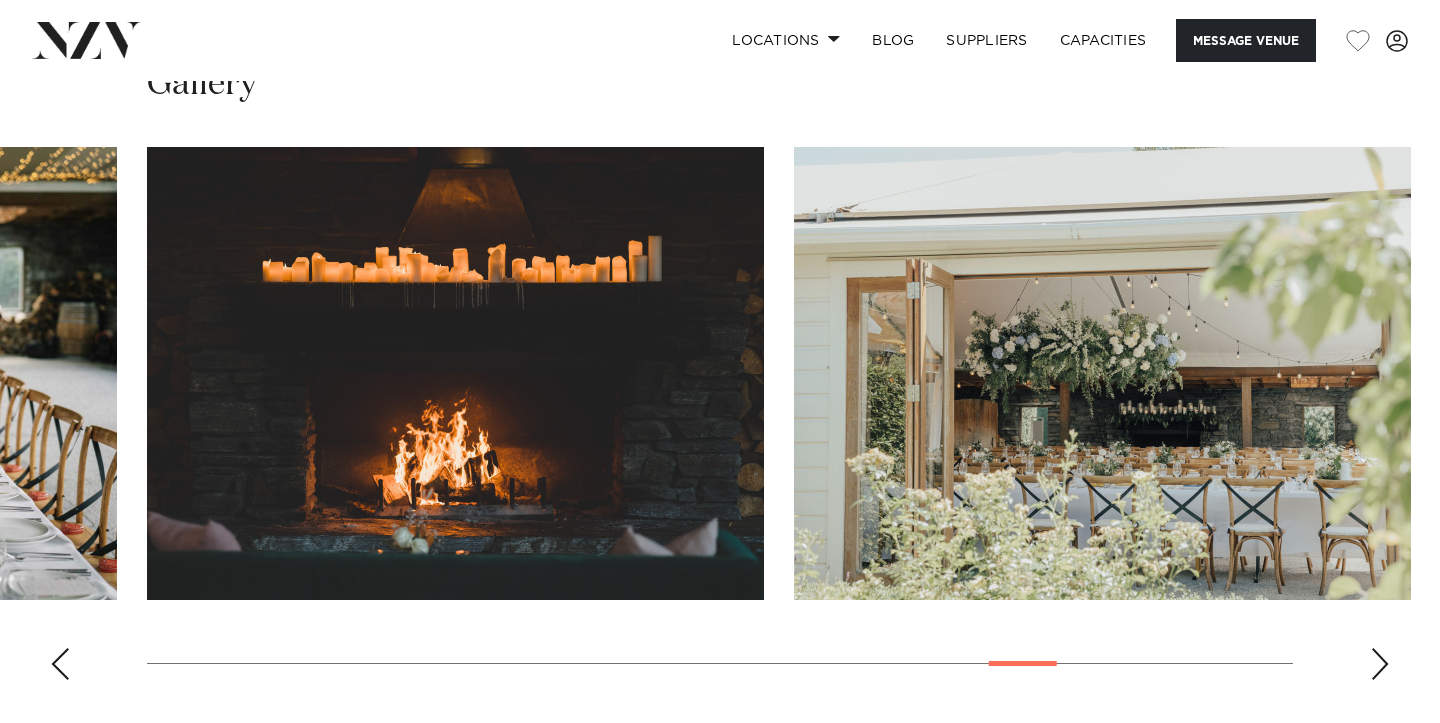 click at bounding box center (1380, 664) 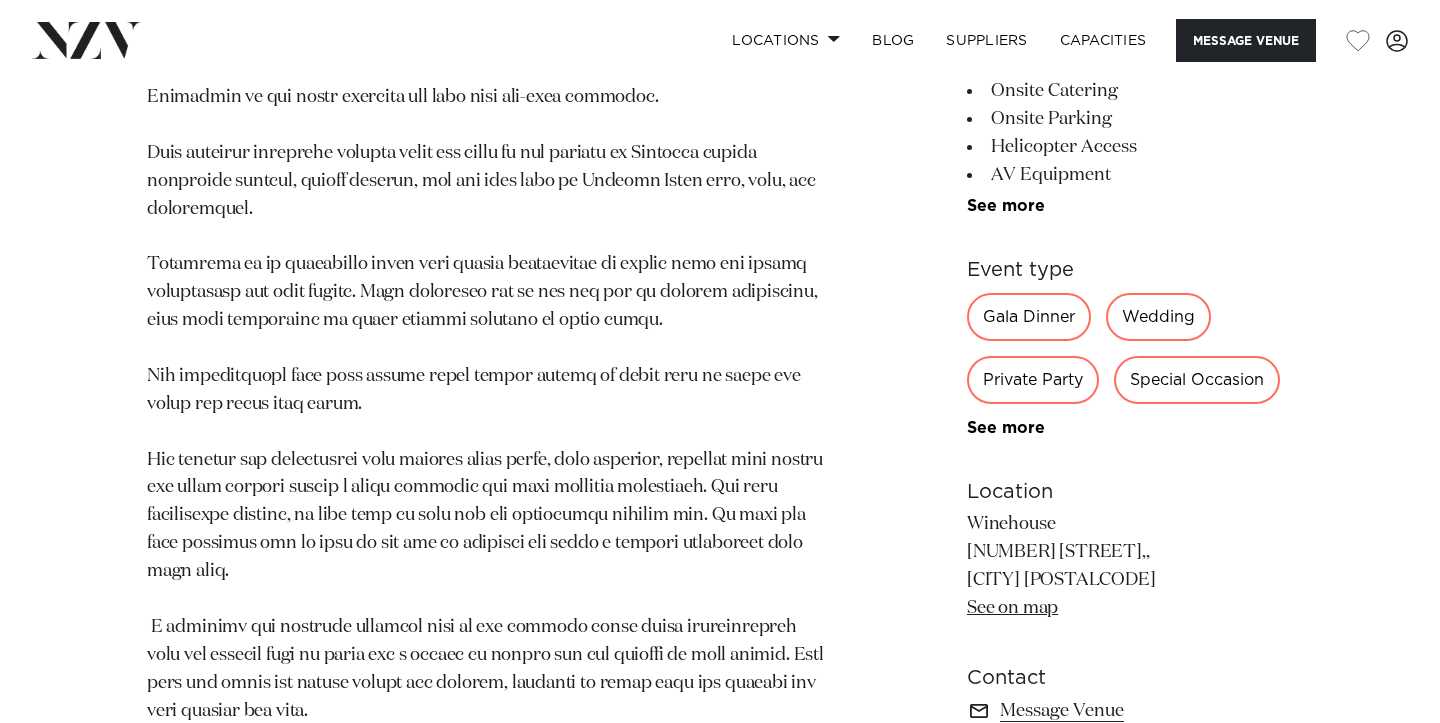scroll, scrollTop: 0, scrollLeft: 0, axis: both 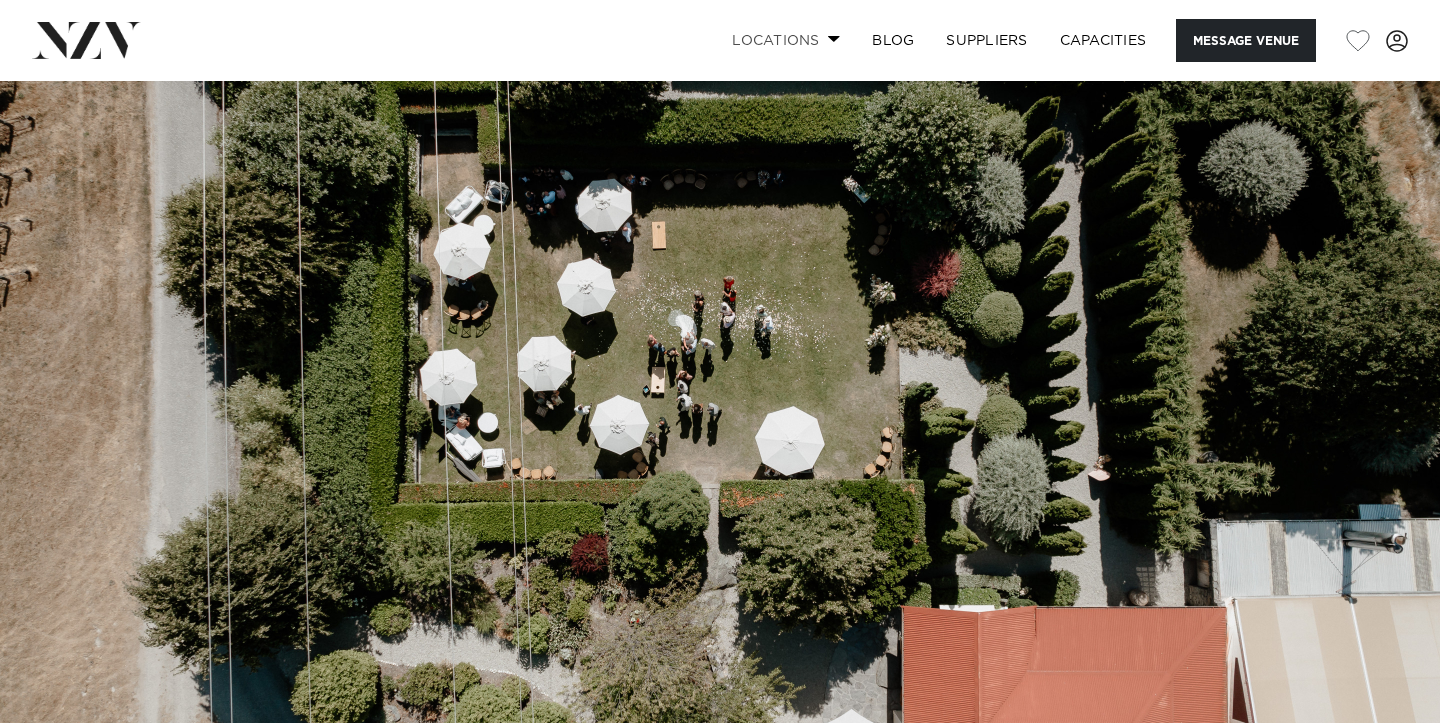 click at bounding box center (834, 38) 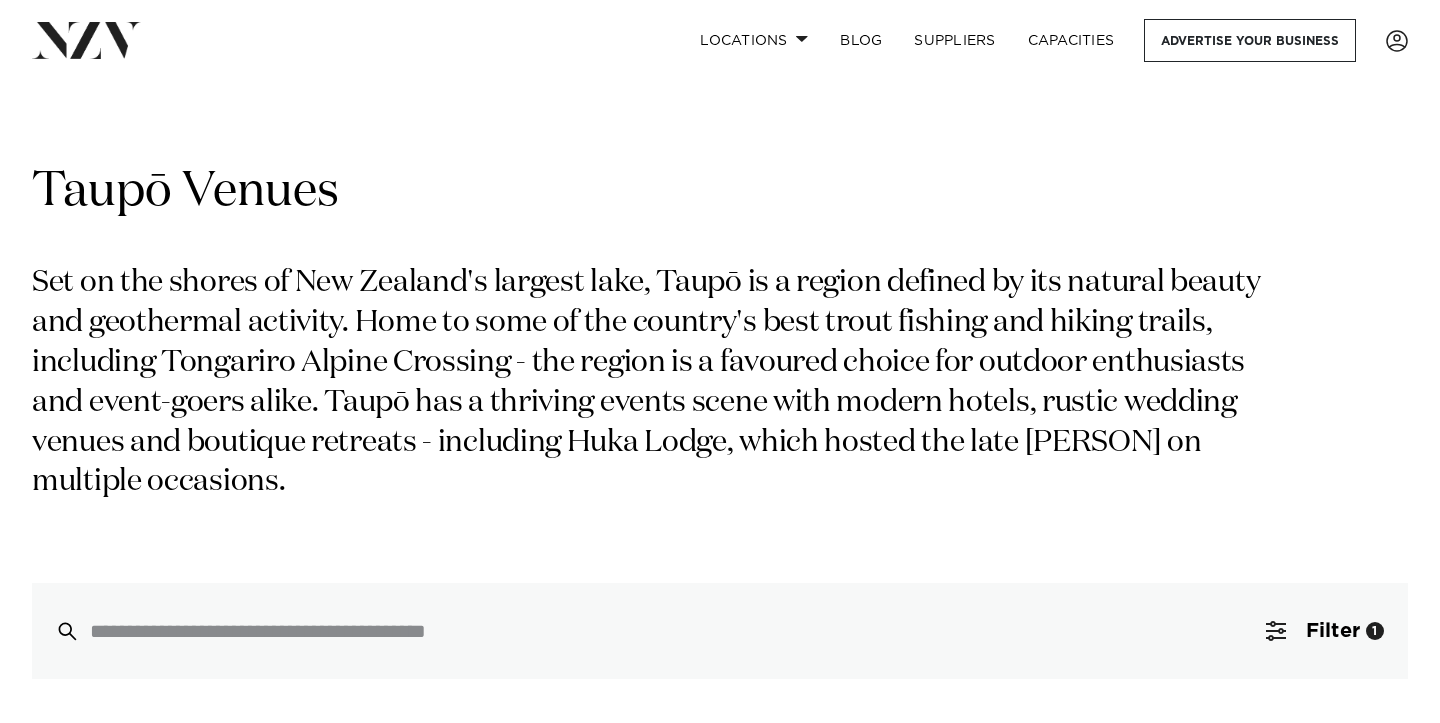 scroll, scrollTop: 0, scrollLeft: 0, axis: both 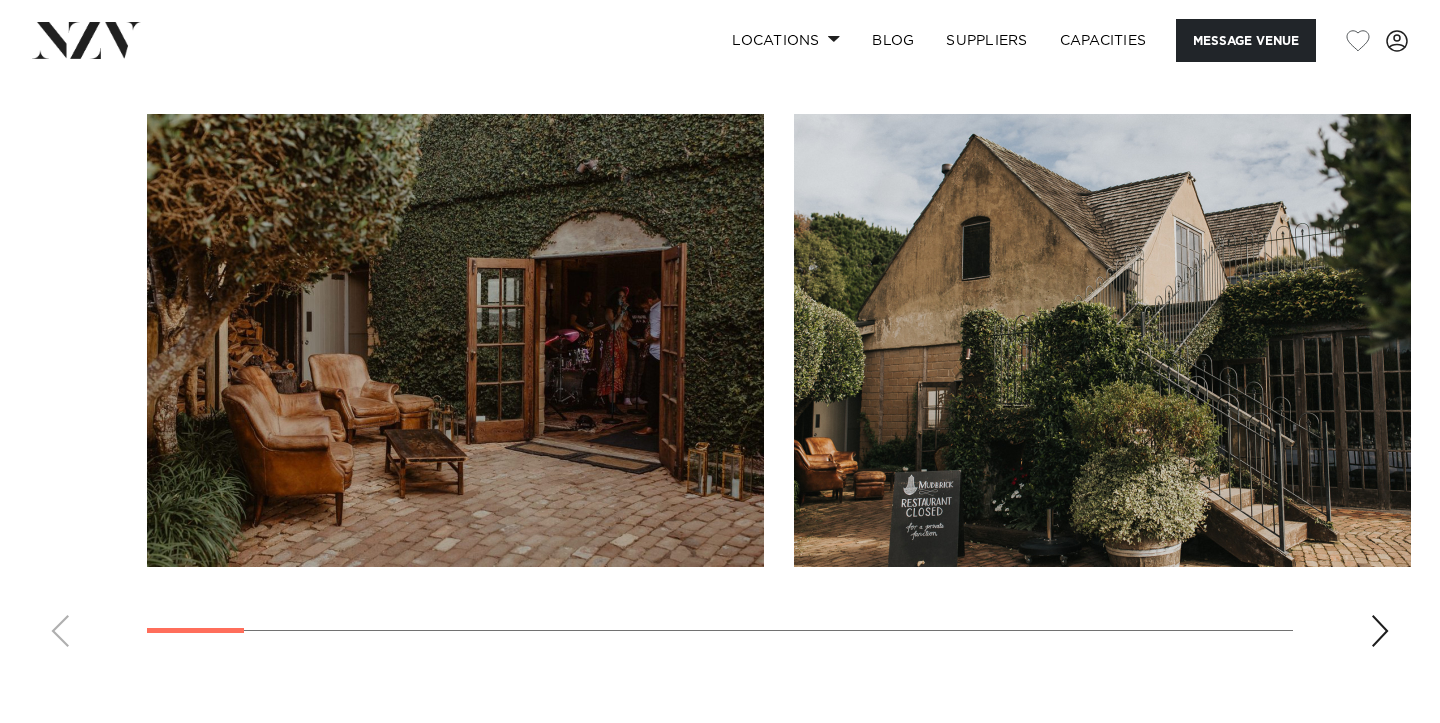 click at bounding box center (1380, 631) 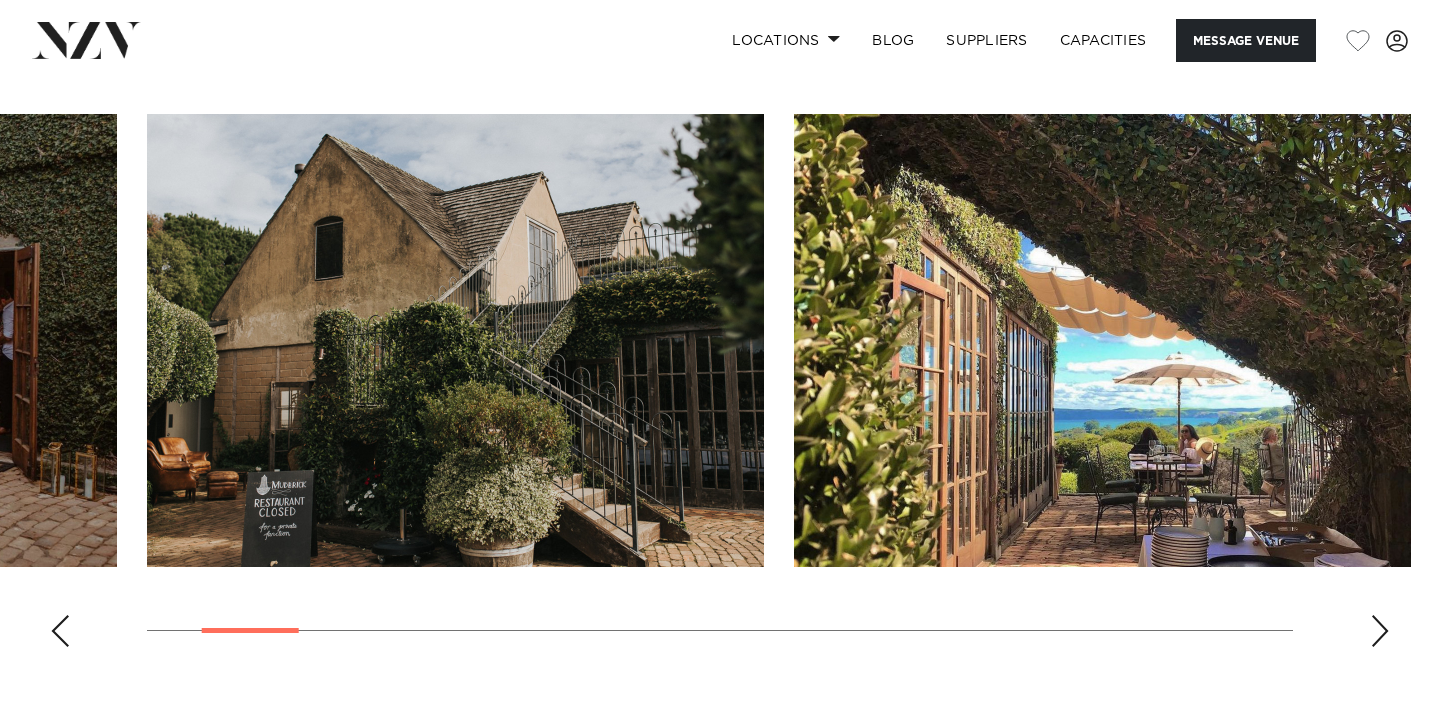 click at bounding box center [1380, 631] 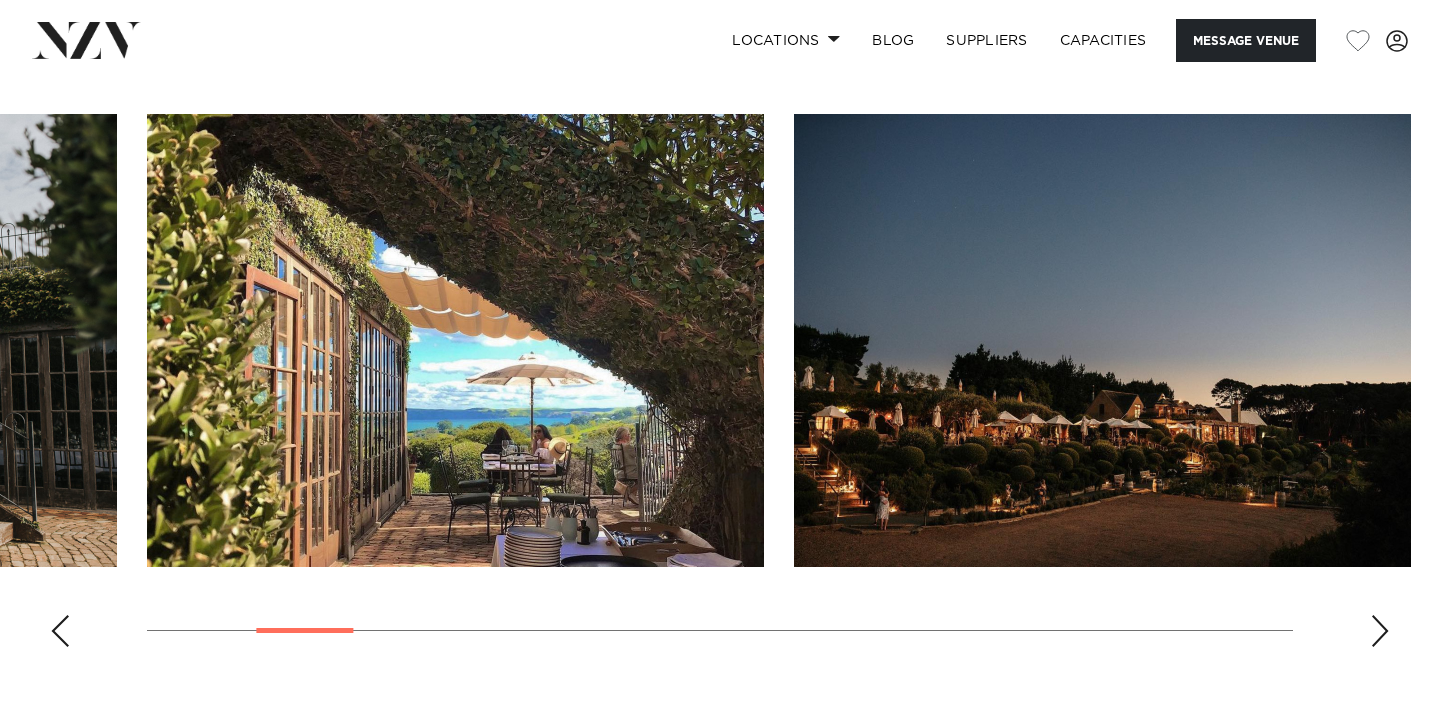 click at bounding box center (1380, 631) 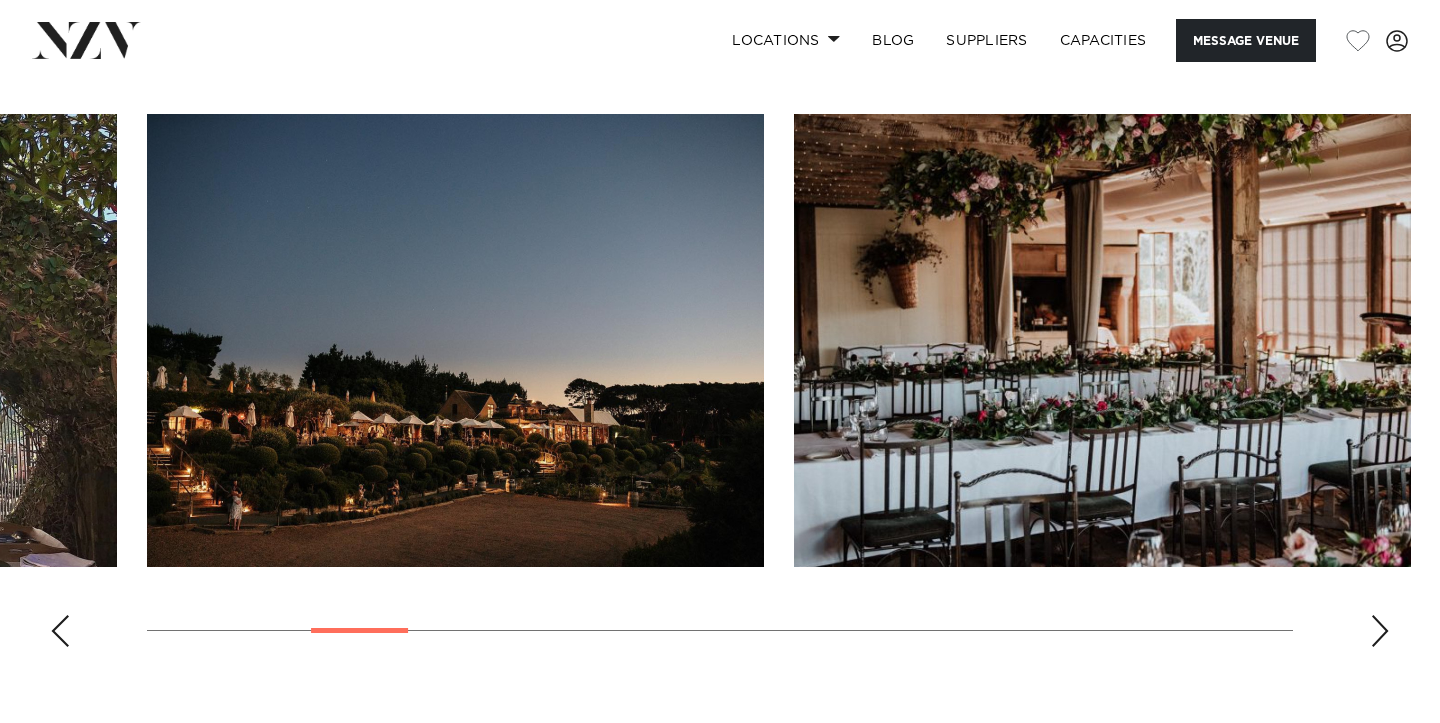 click at bounding box center [1380, 631] 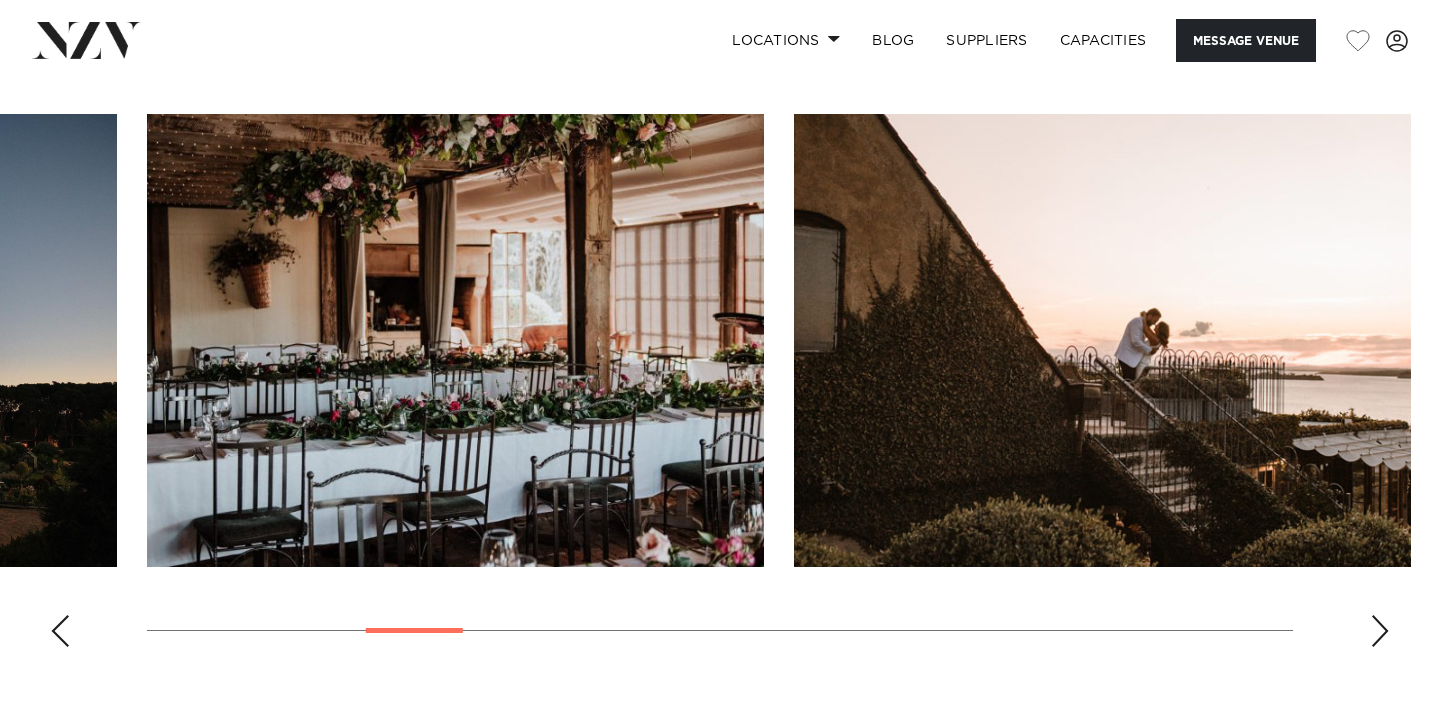 click at bounding box center (1380, 631) 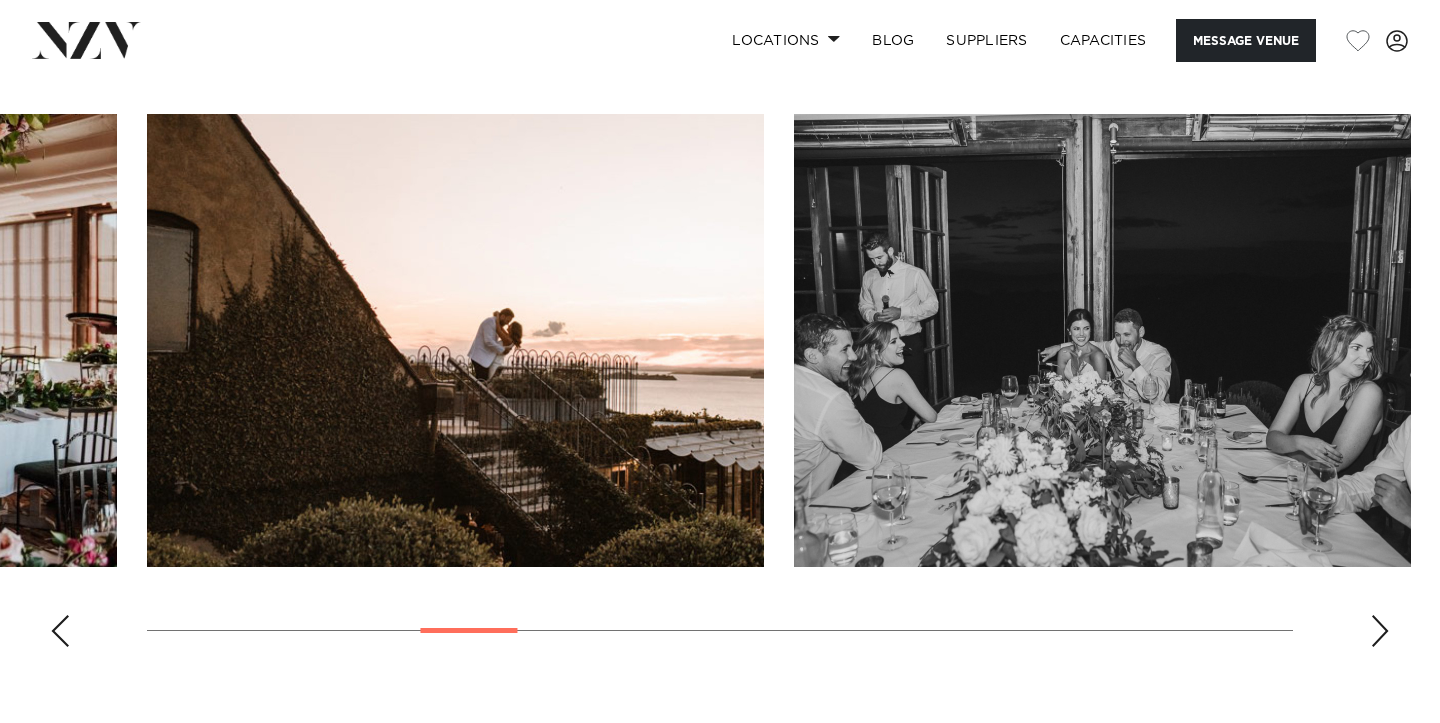 click at bounding box center [1380, 631] 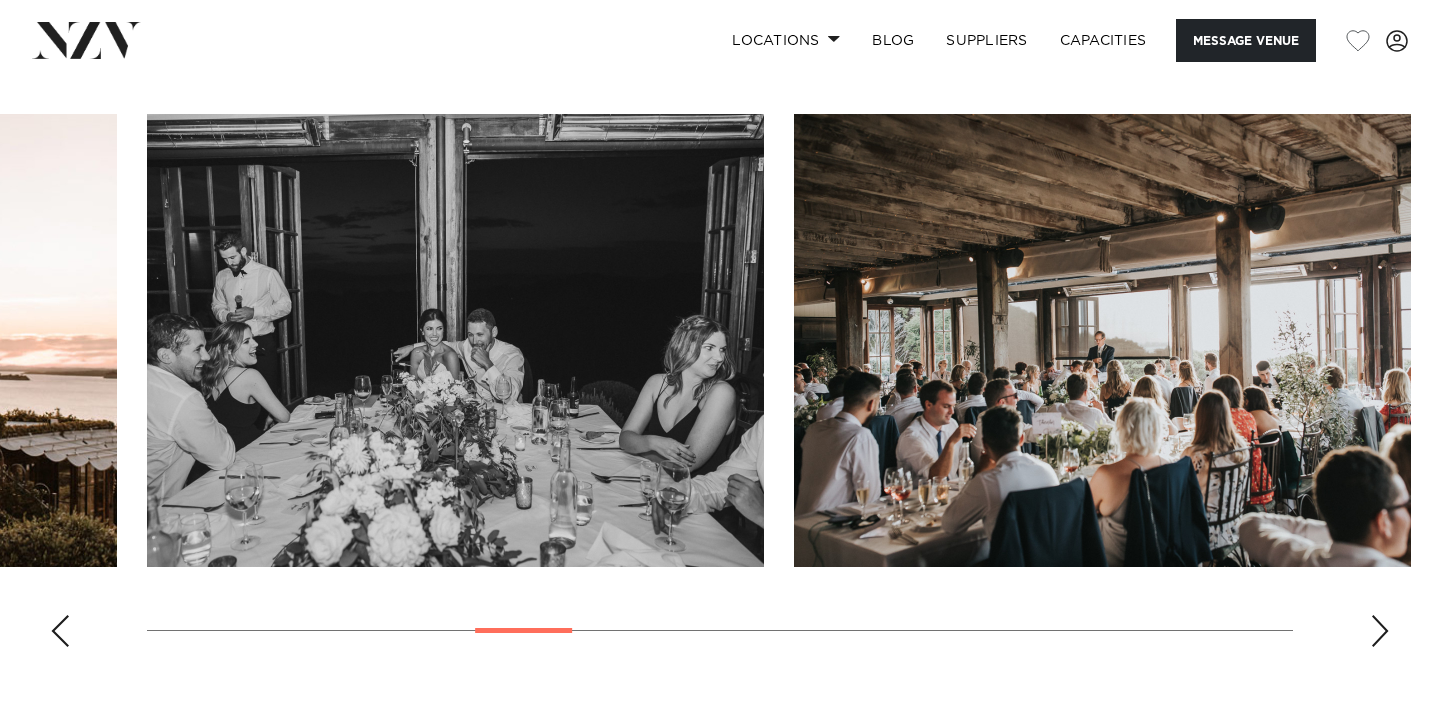 click at bounding box center [1380, 631] 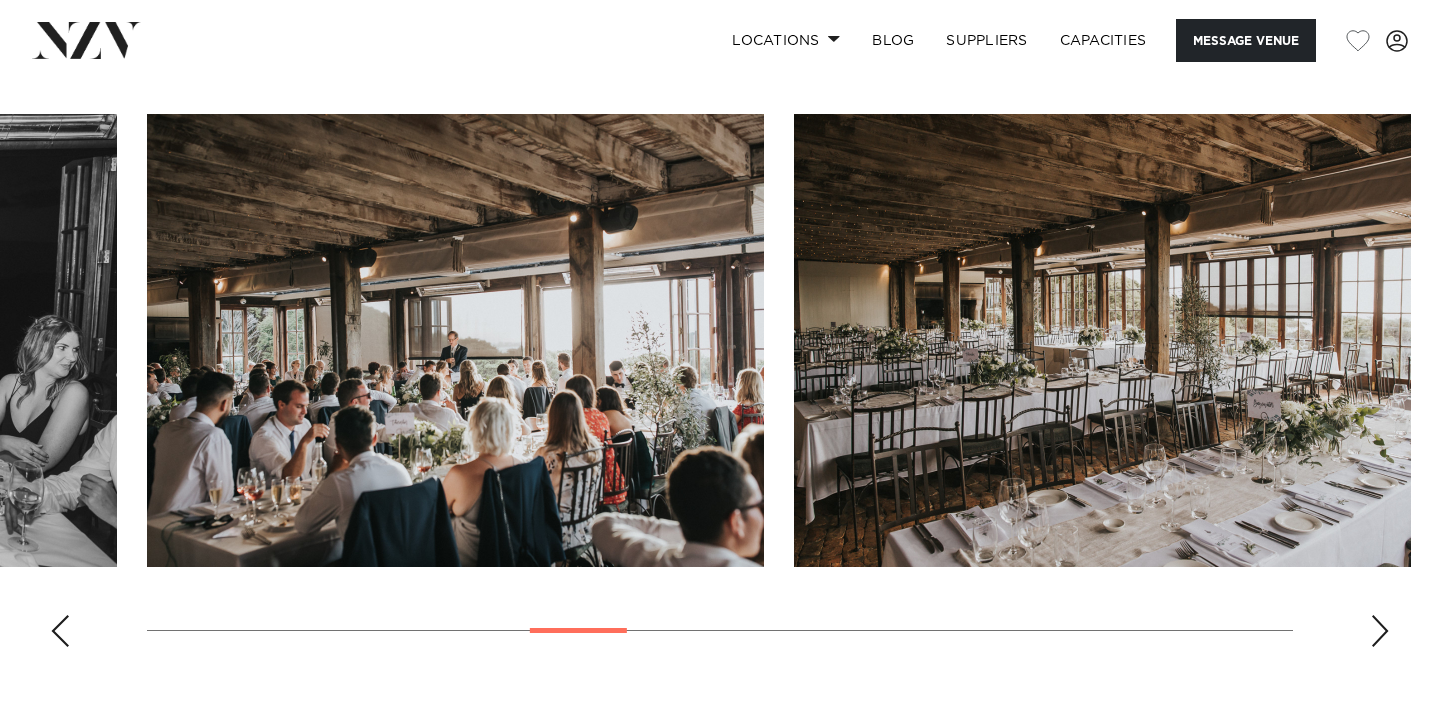 click at bounding box center (1380, 631) 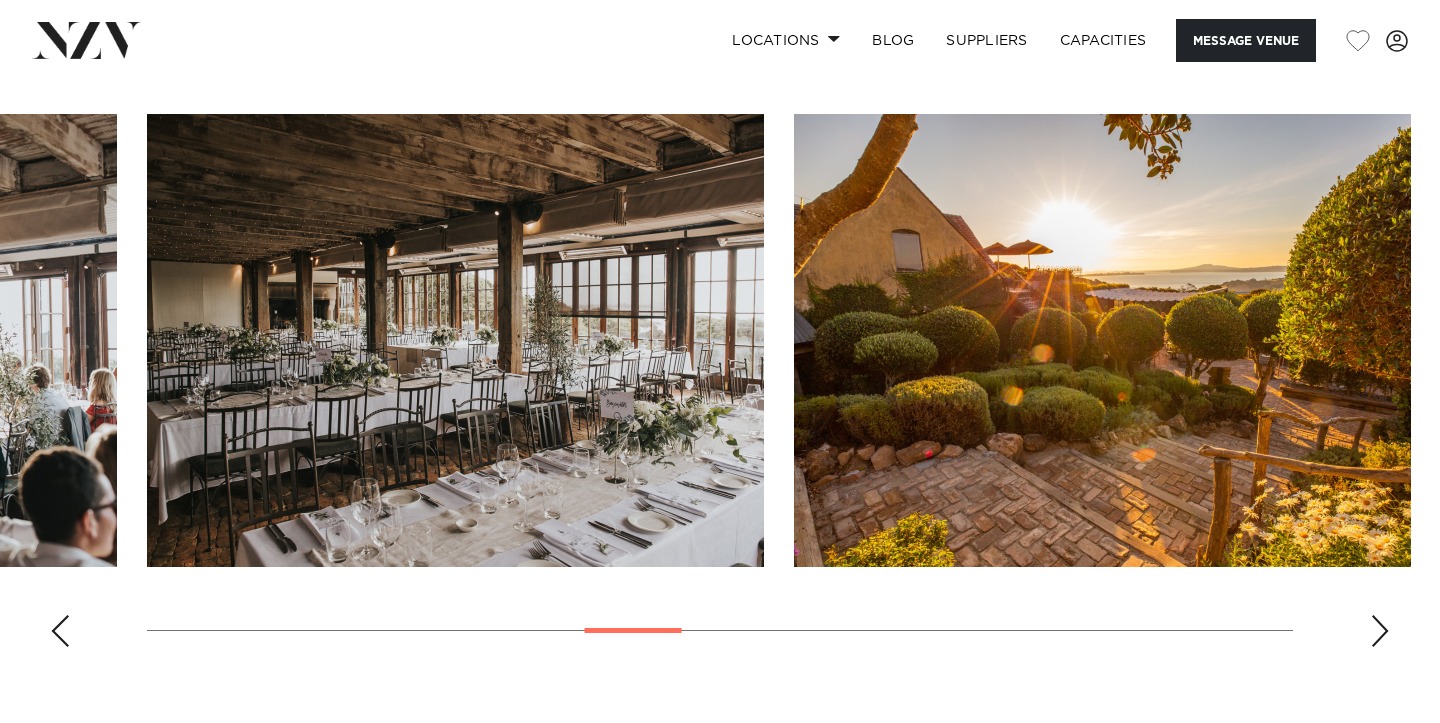 click at bounding box center [1380, 631] 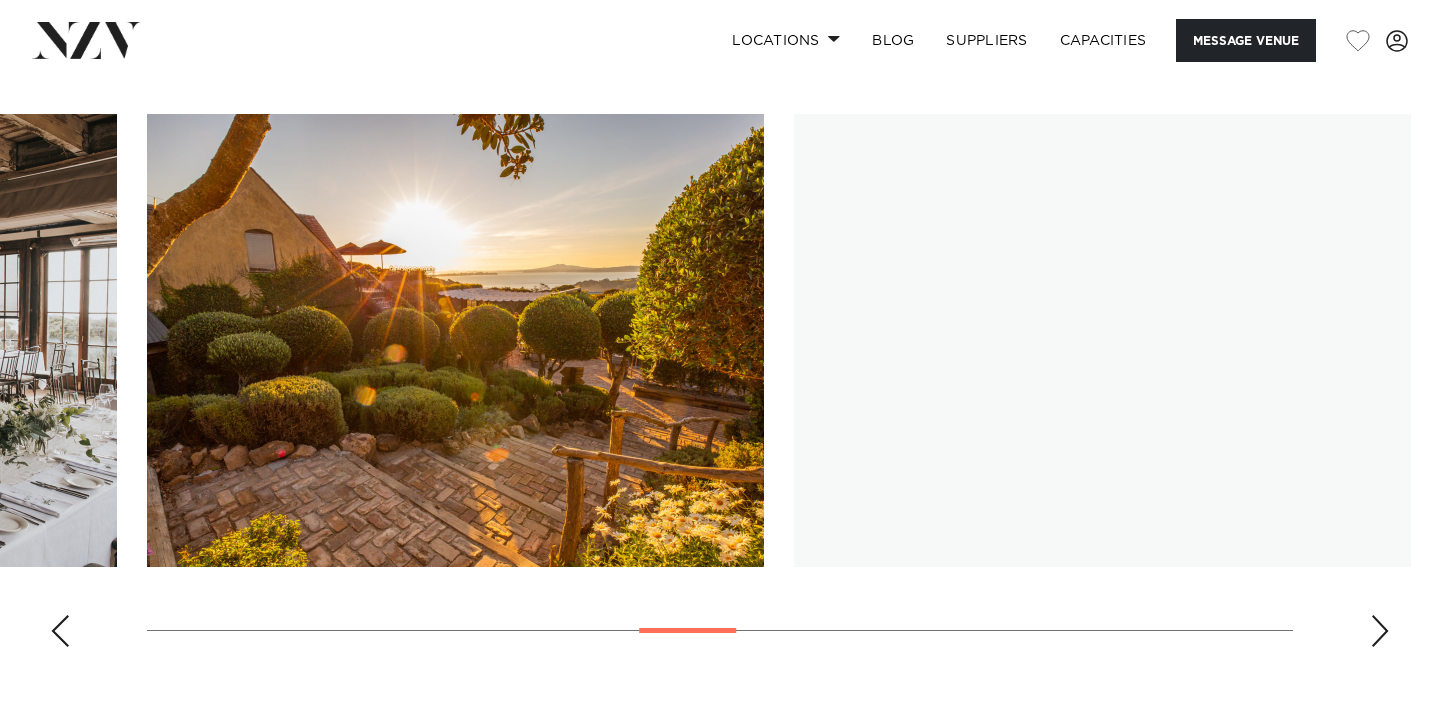 click at bounding box center (1380, 631) 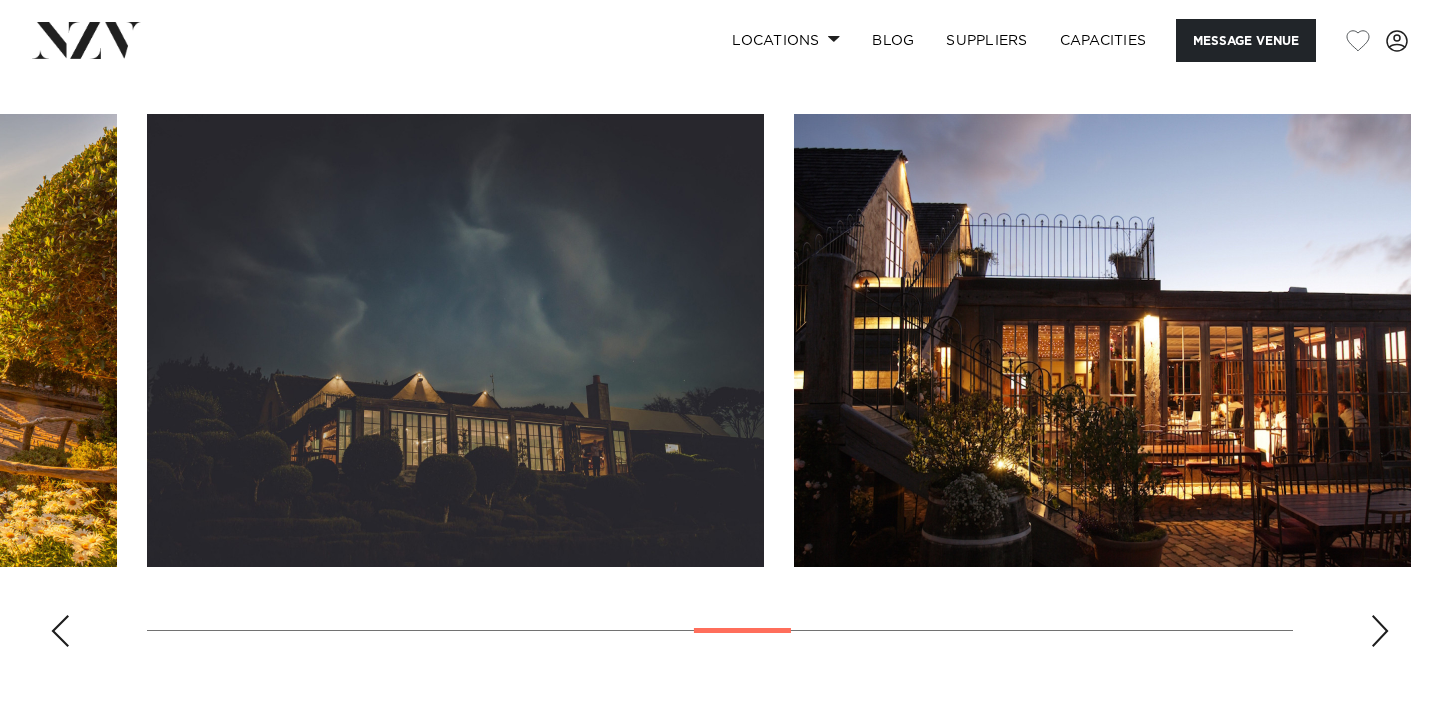 click at bounding box center (1380, 631) 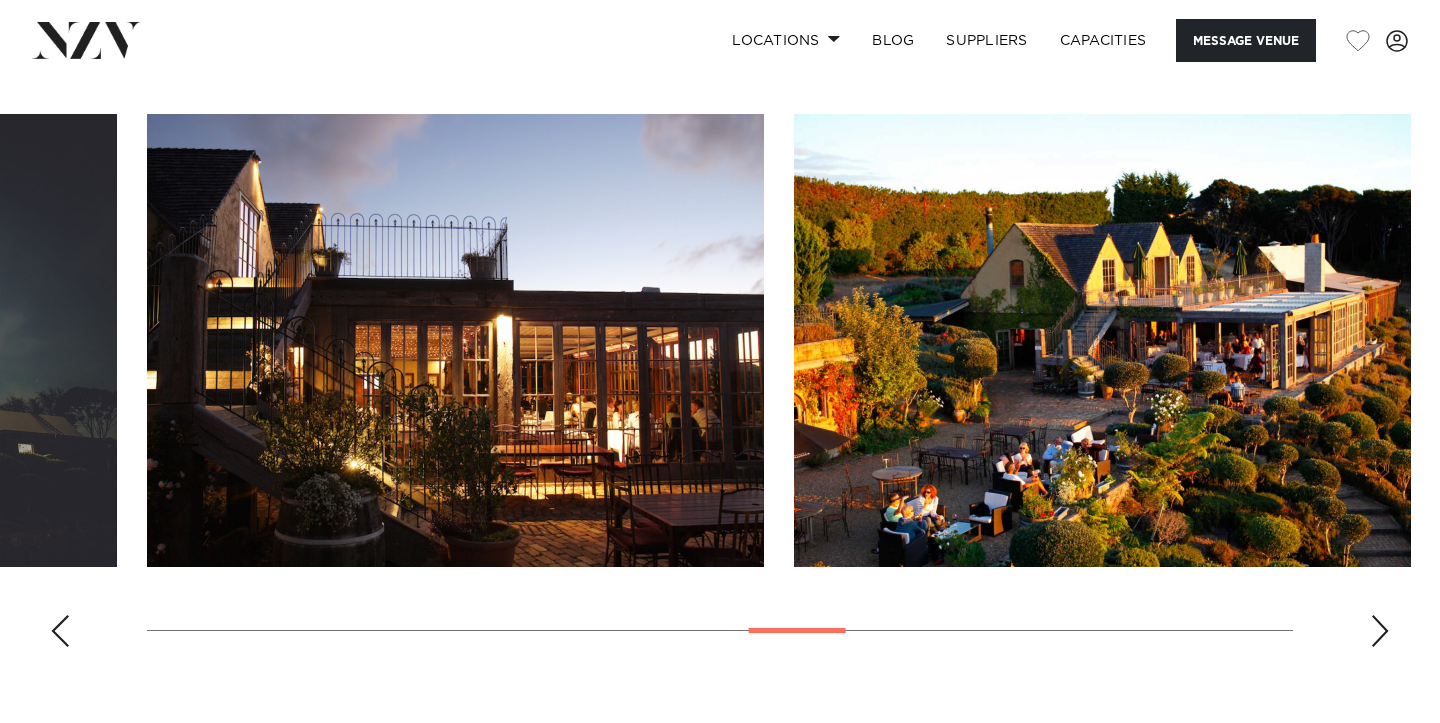 click at bounding box center [1380, 631] 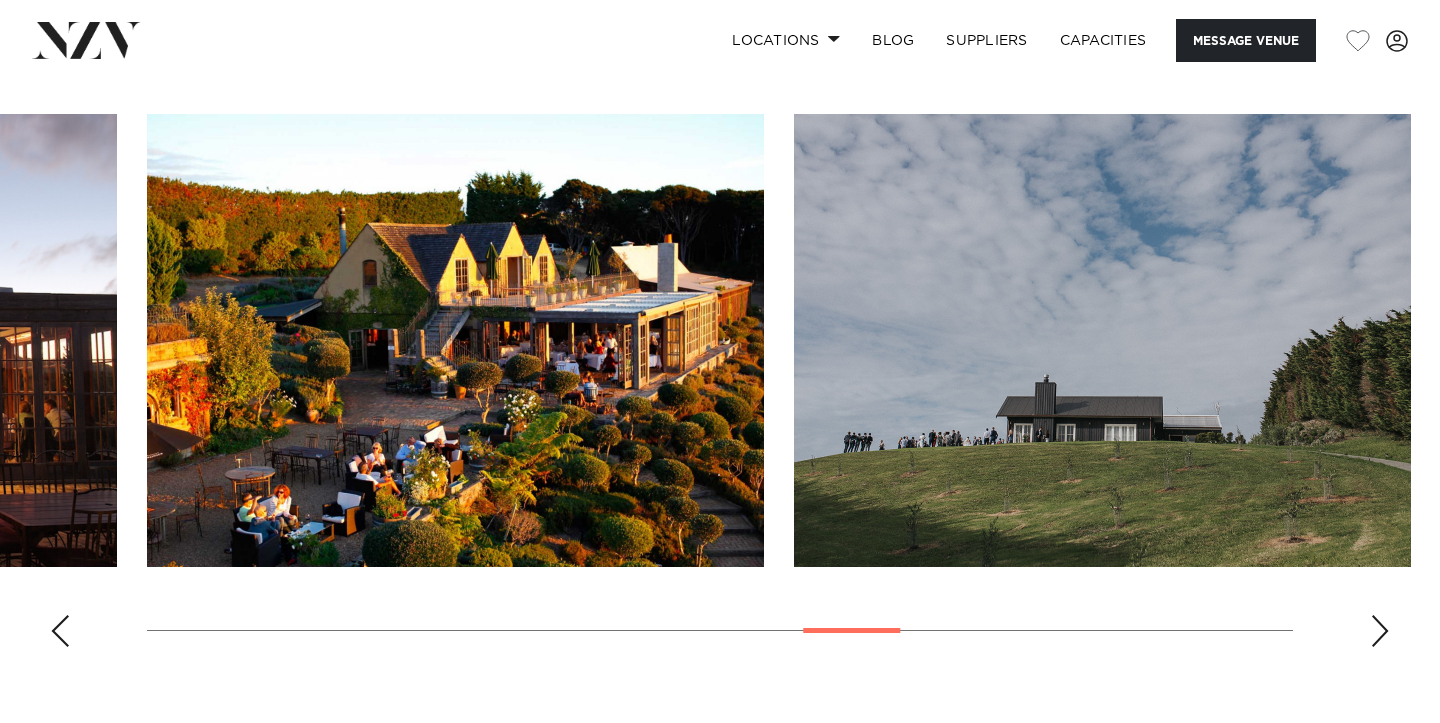 click at bounding box center [1380, 631] 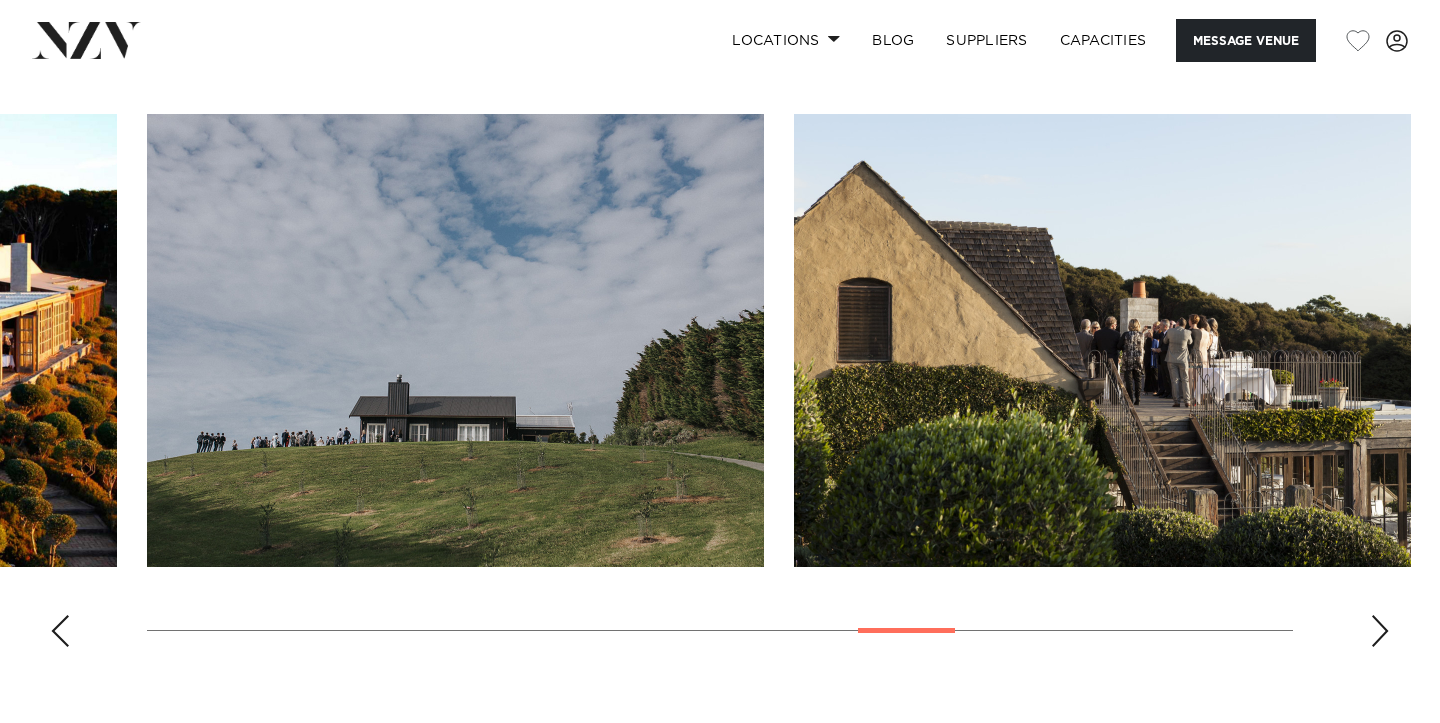 click at bounding box center [1380, 631] 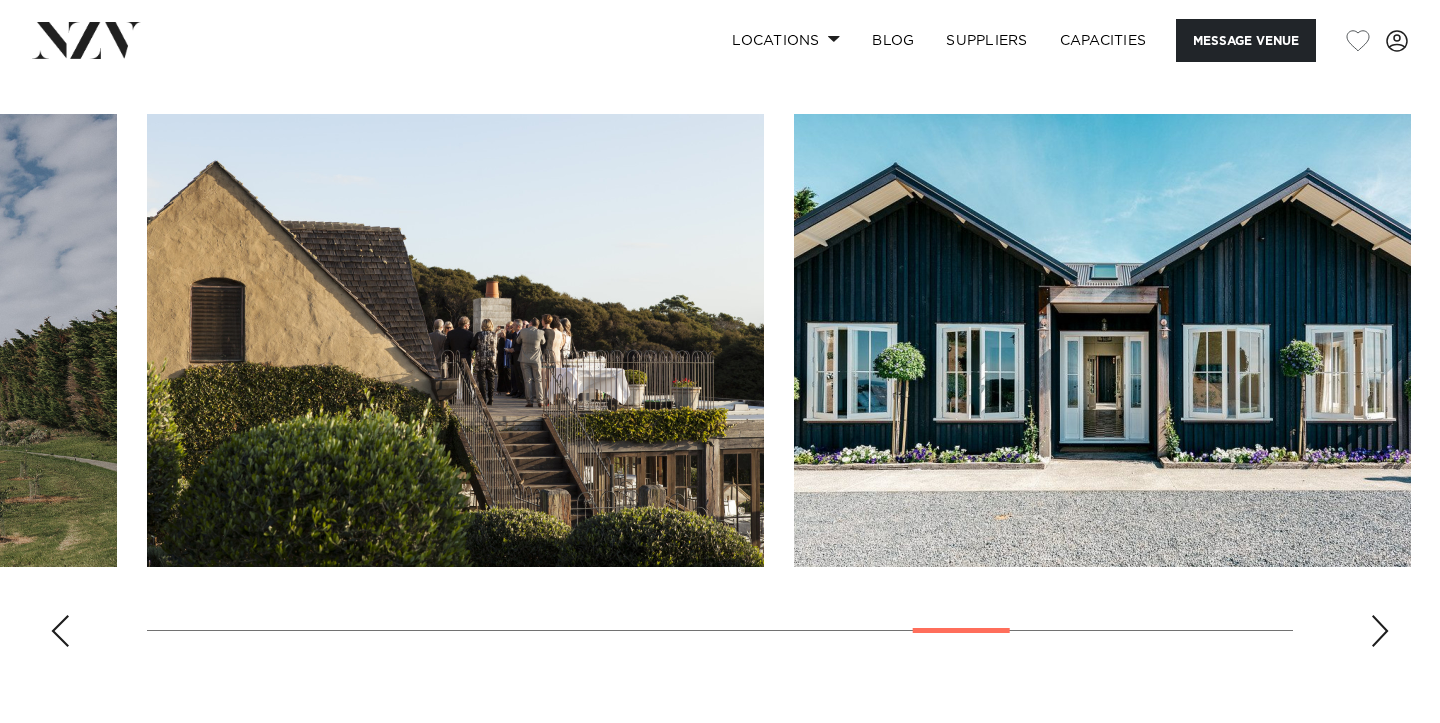 click at bounding box center [1380, 631] 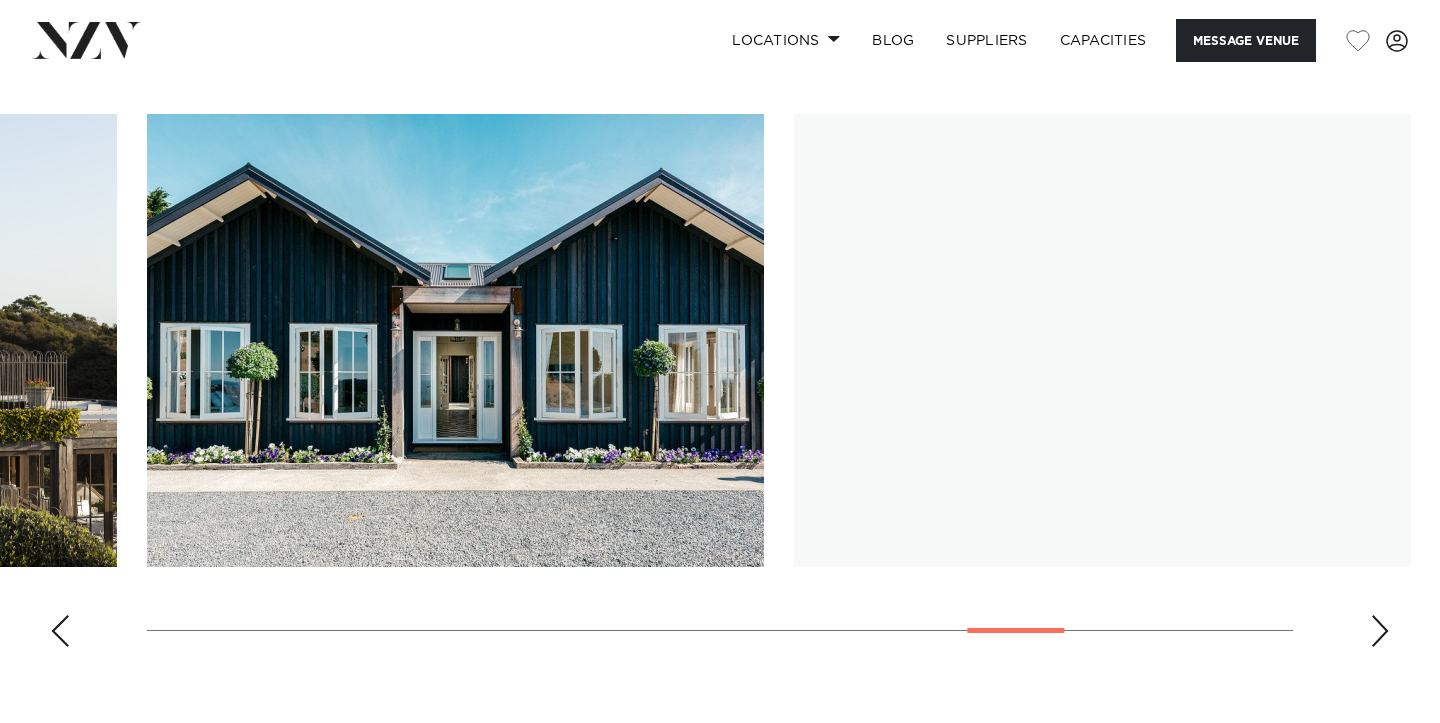 click at bounding box center [1380, 631] 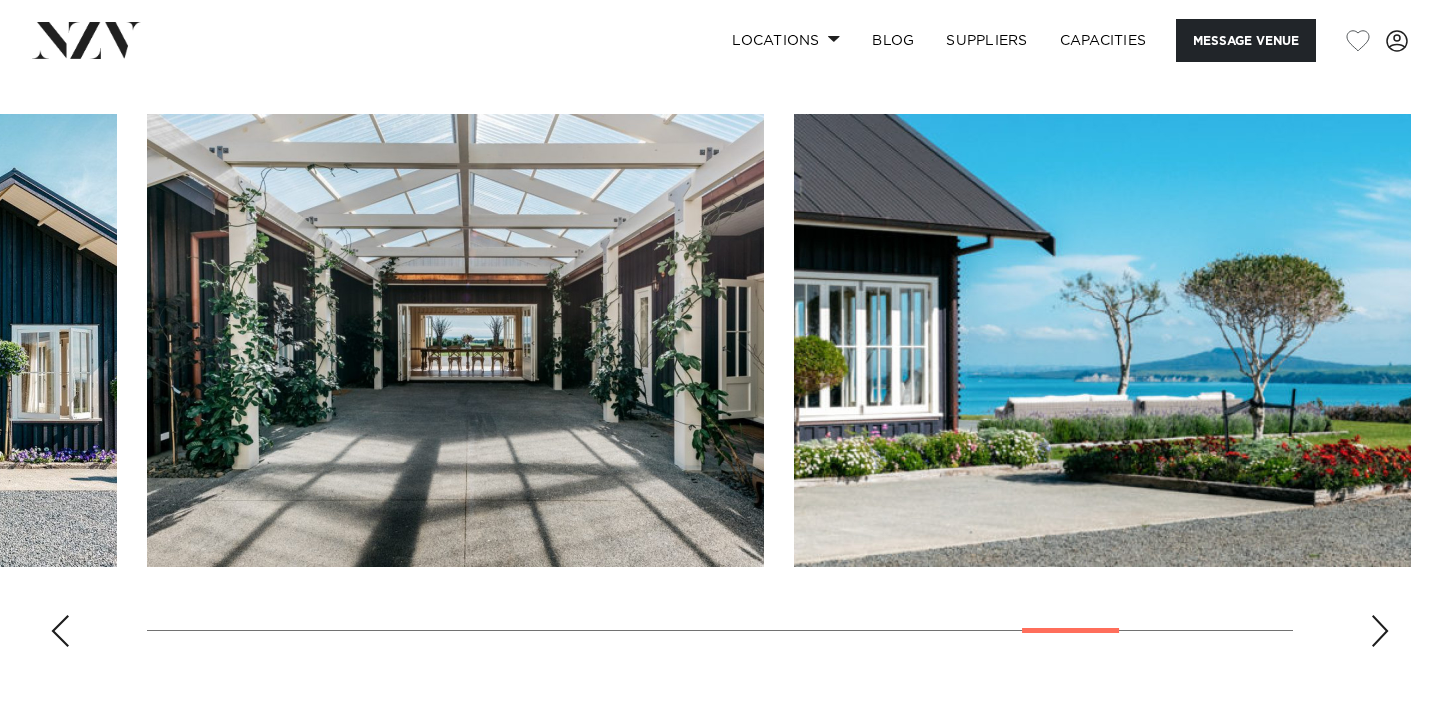 click at bounding box center [1380, 631] 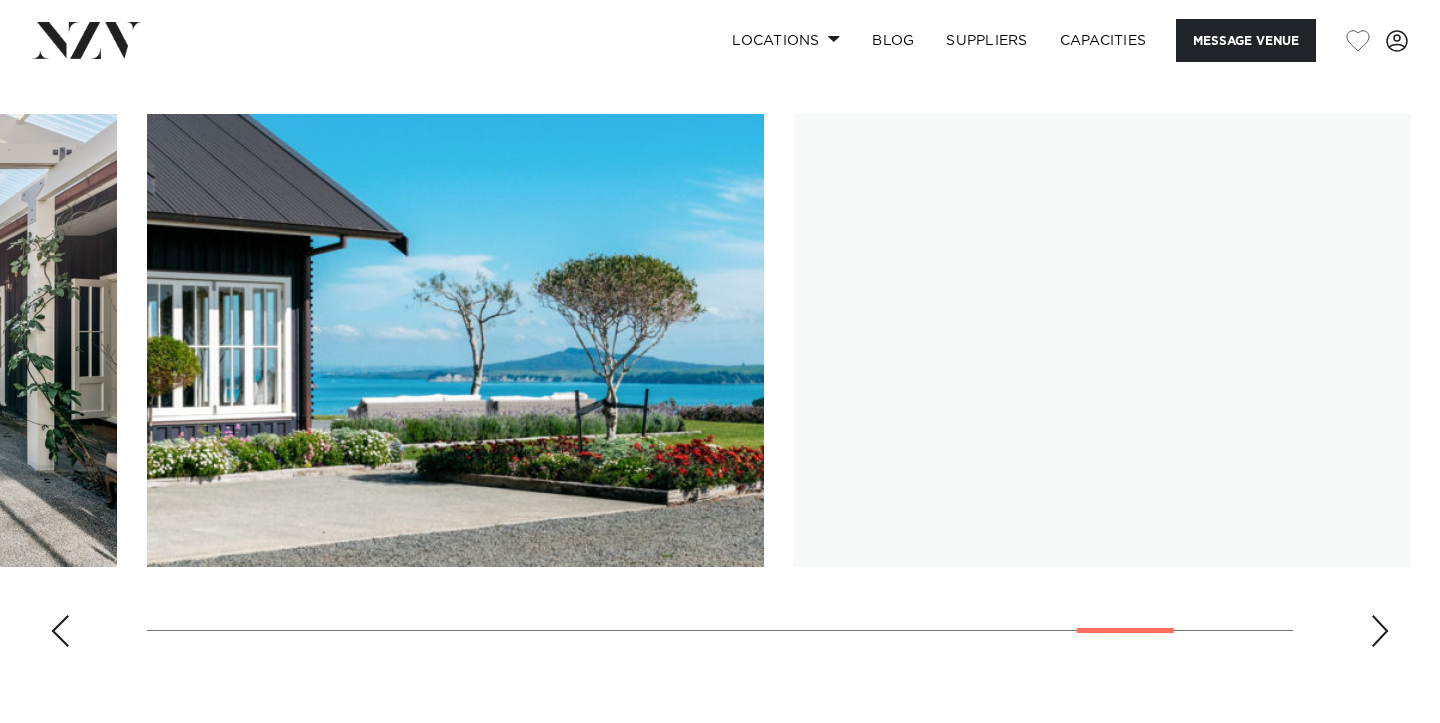 click at bounding box center (1380, 631) 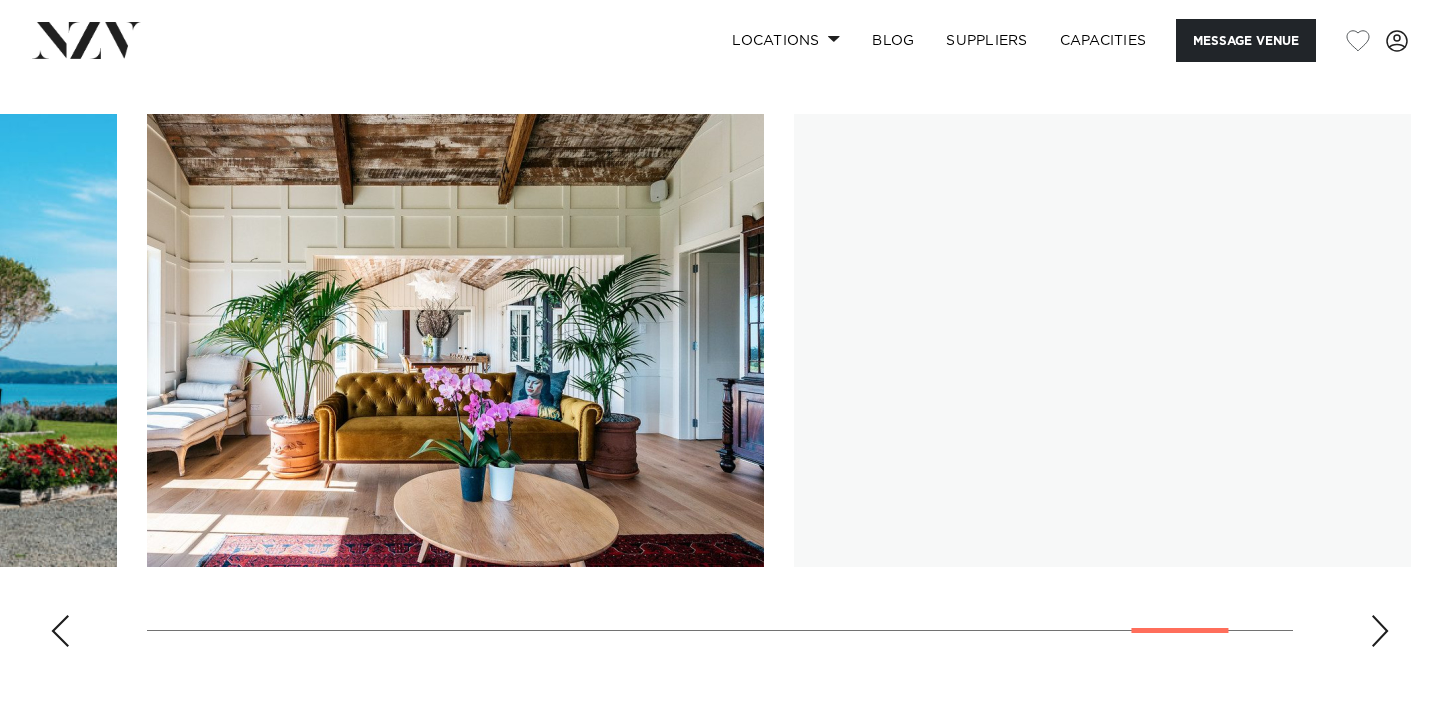 click at bounding box center (1380, 631) 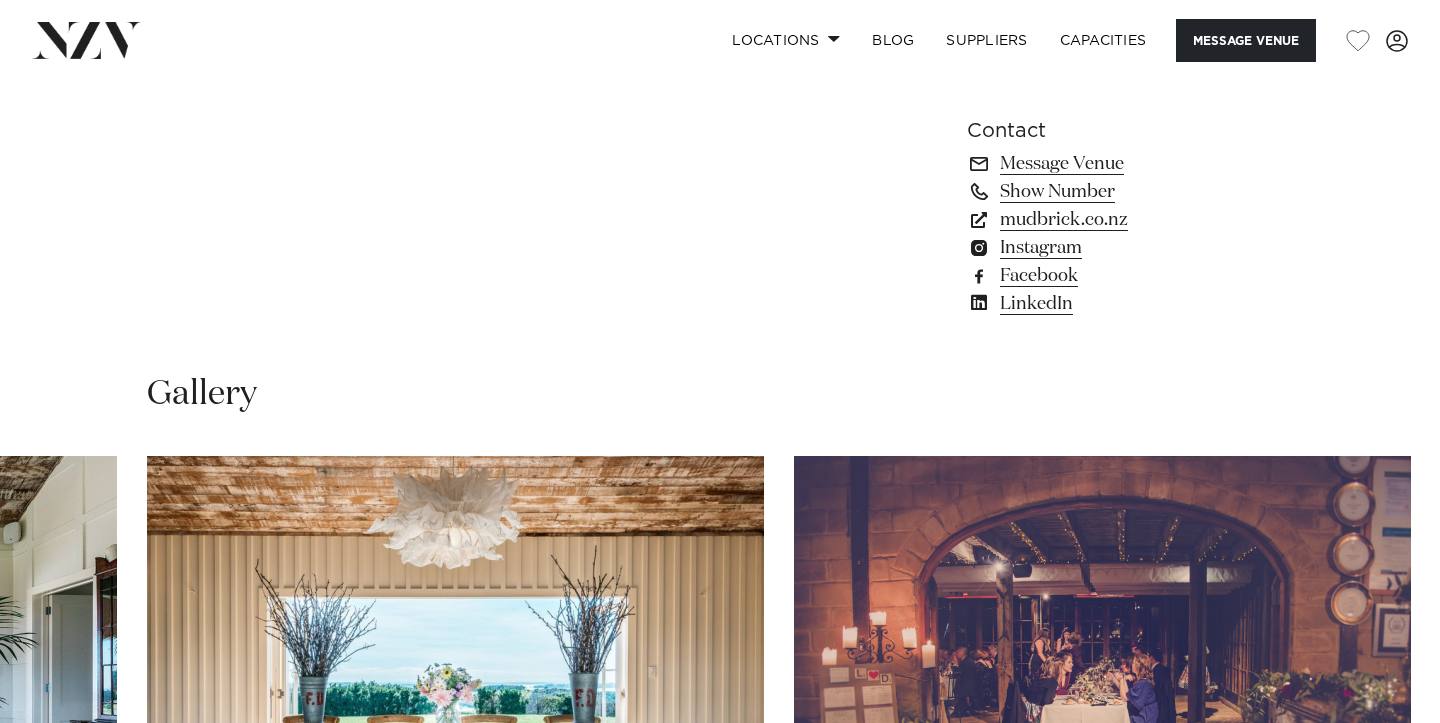 scroll, scrollTop: 1281, scrollLeft: 0, axis: vertical 